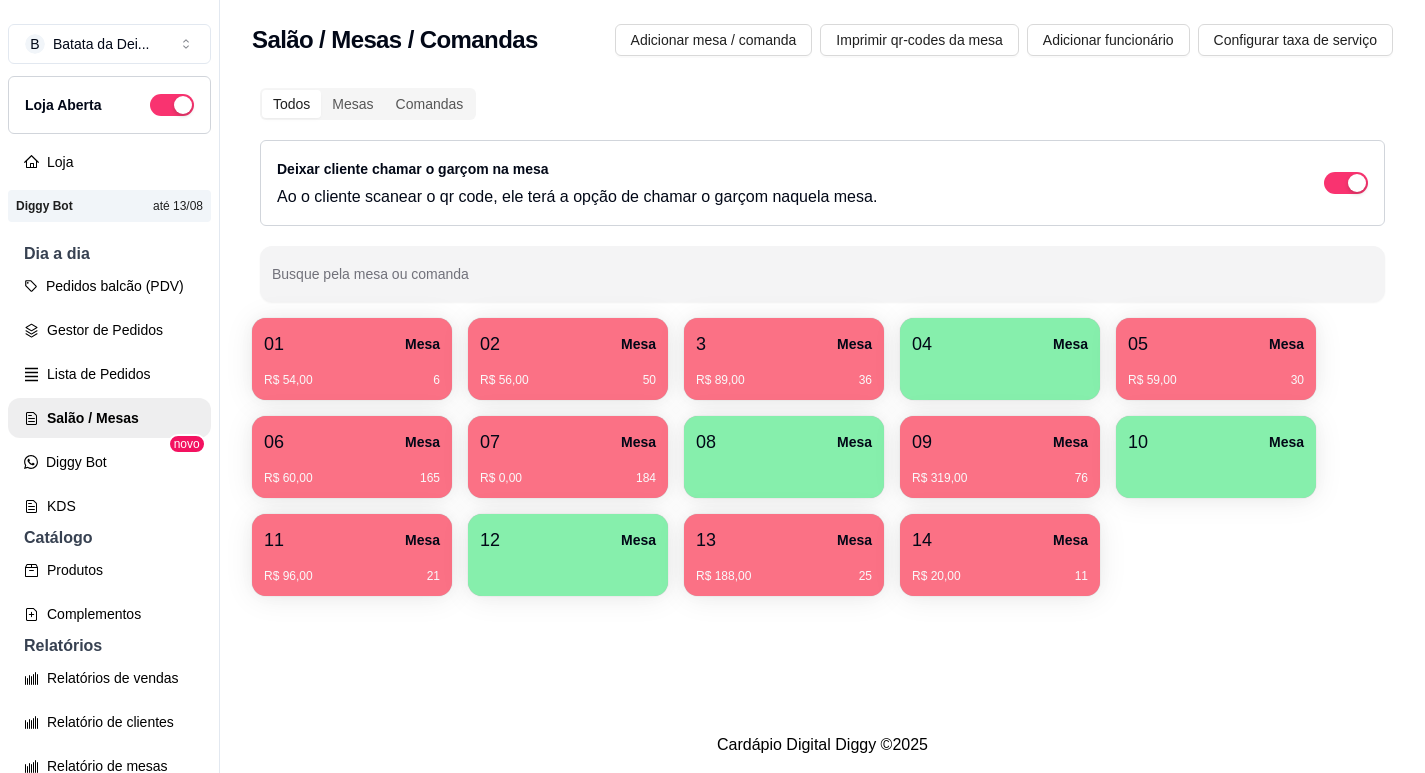 scroll, scrollTop: 0, scrollLeft: 0, axis: both 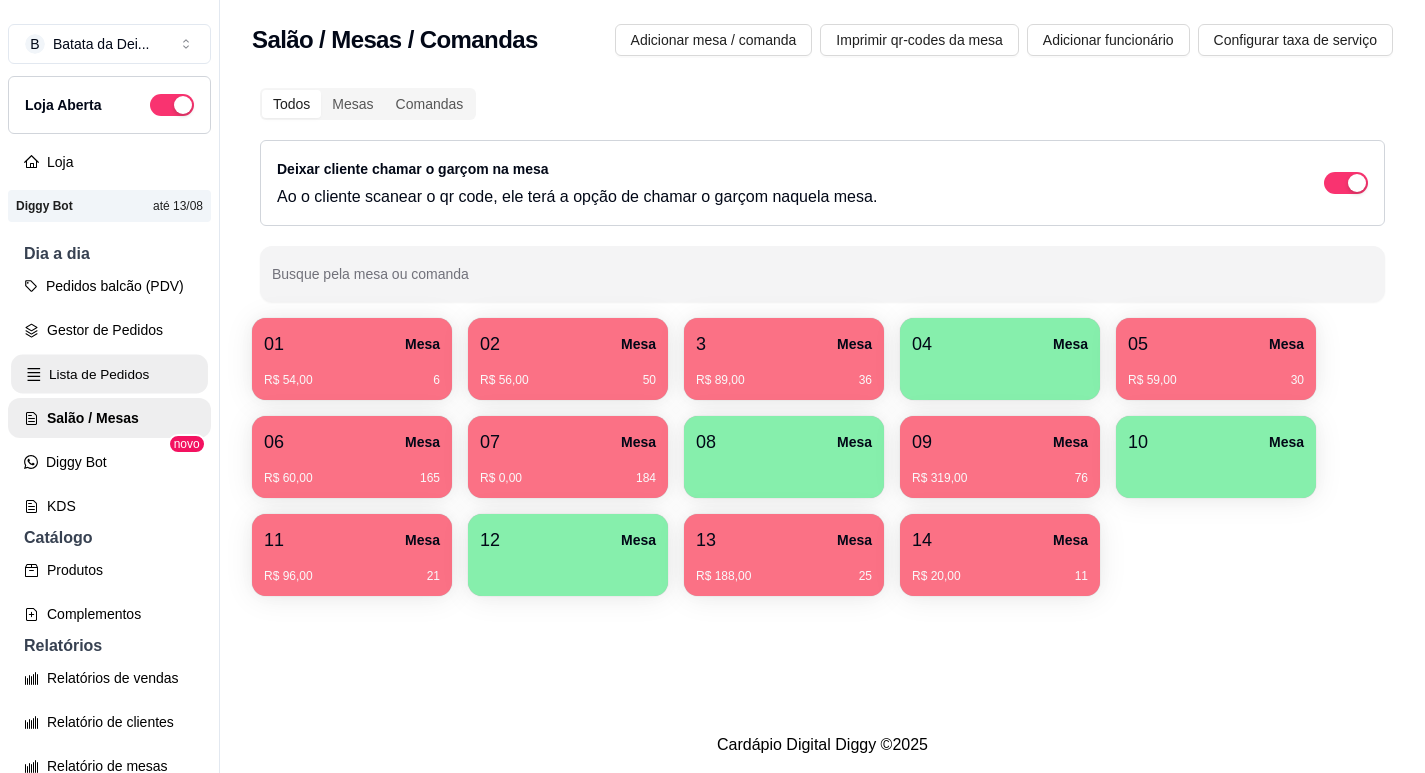 click on "Lista de Pedidos" at bounding box center (109, 374) 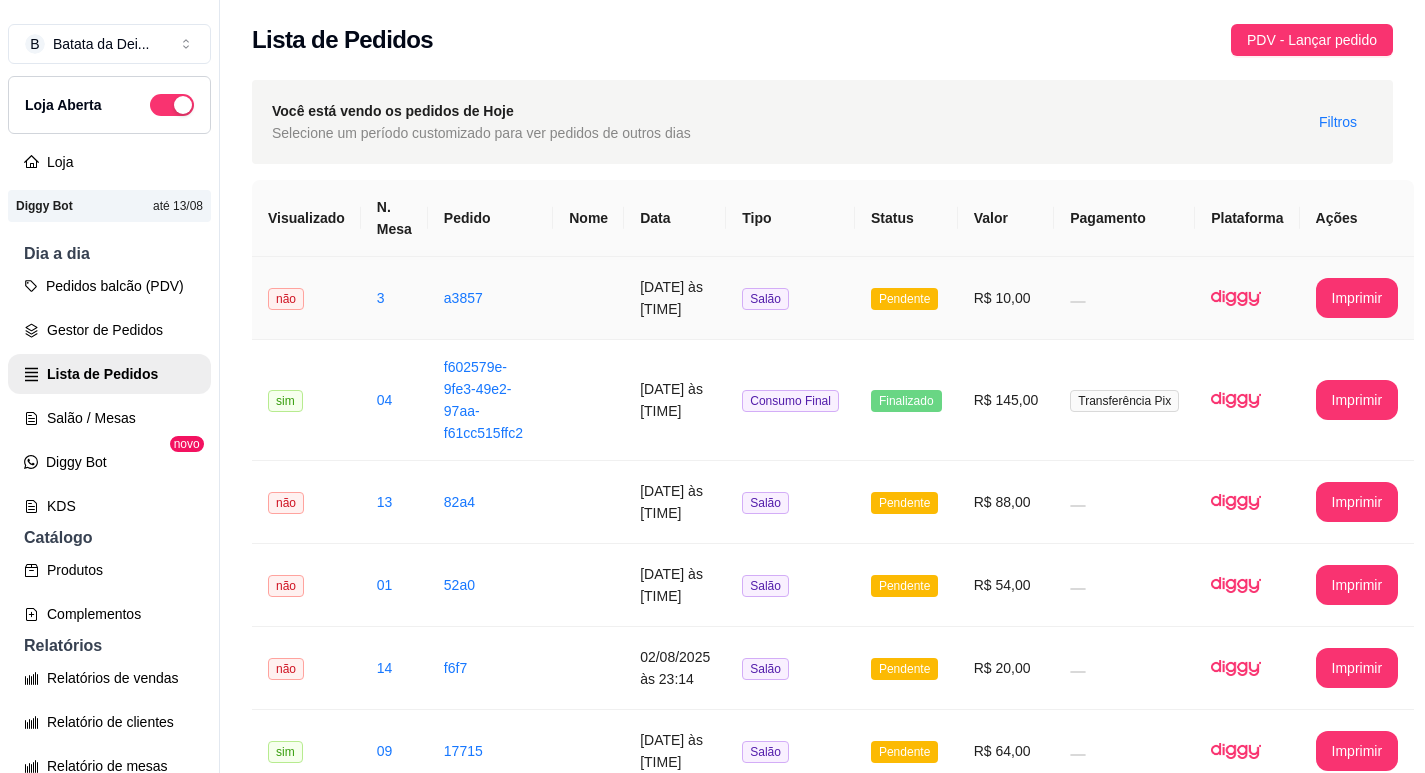 click on "a3857" at bounding box center (490, 298) 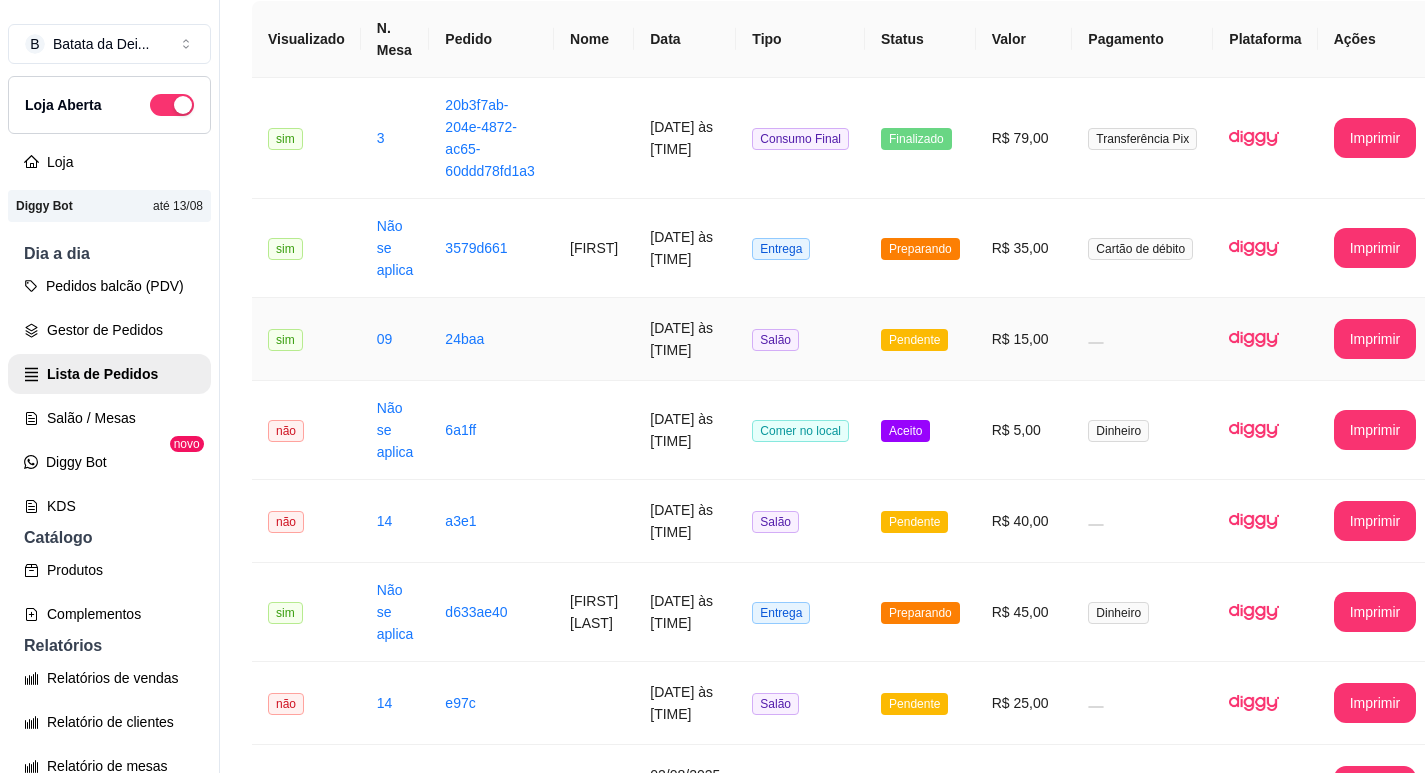 scroll, scrollTop: 200, scrollLeft: 0, axis: vertical 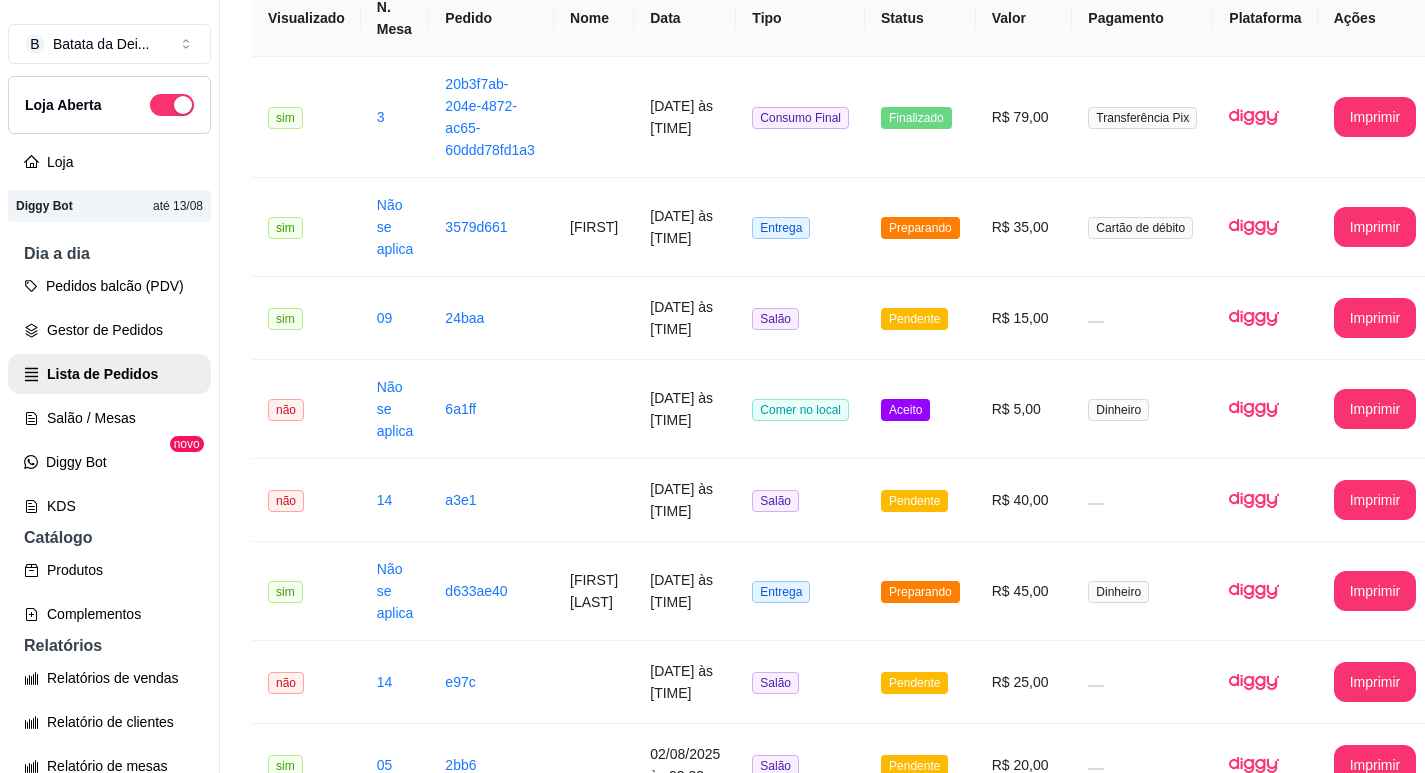 click on "Pedidos balcão (PDV) Gestor de Pedidos Lista de Pedidos Salão / Mesas Diggy Bot novo KDS" at bounding box center [109, 396] 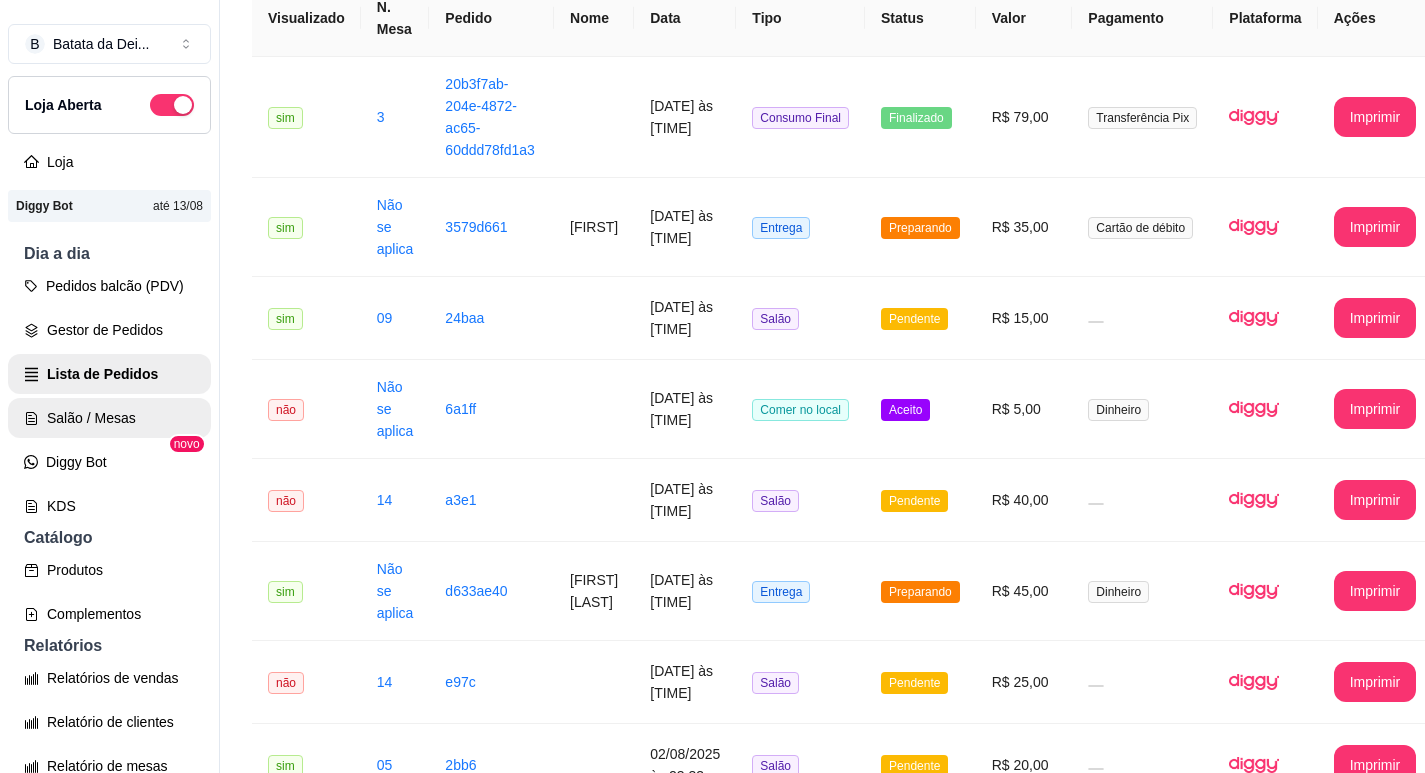 click on "Salão / Mesas" at bounding box center [109, 418] 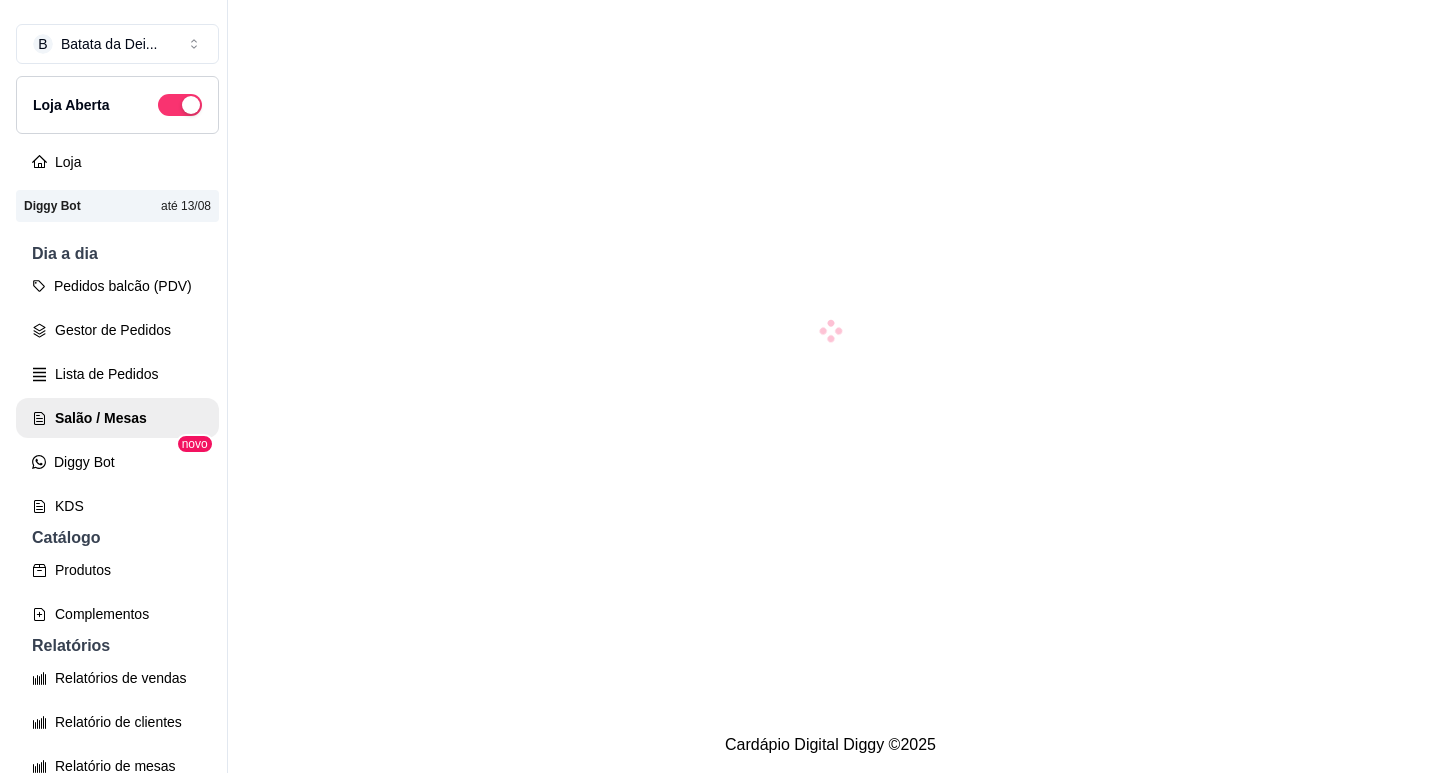 scroll, scrollTop: 0, scrollLeft: 0, axis: both 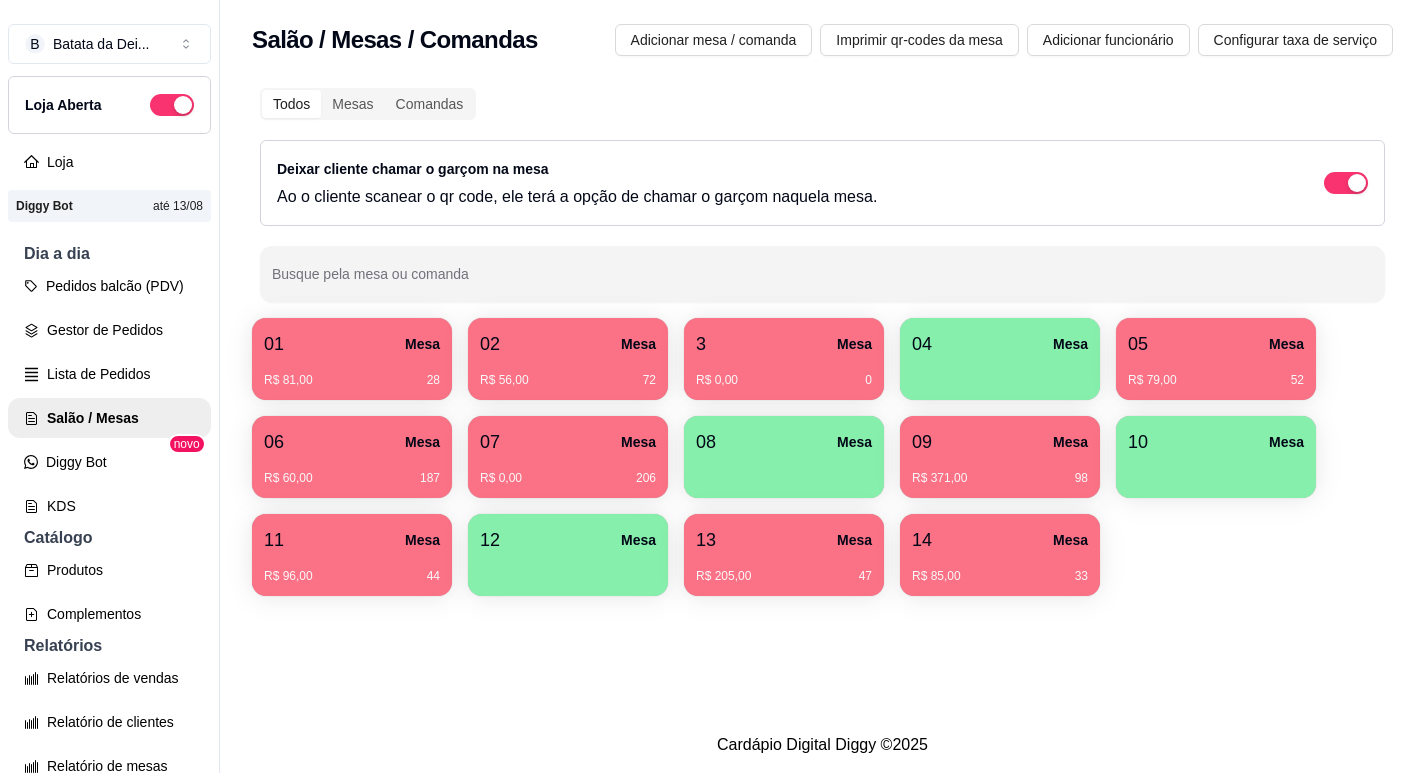 click on "R$ 96,00 44" at bounding box center (352, 576) 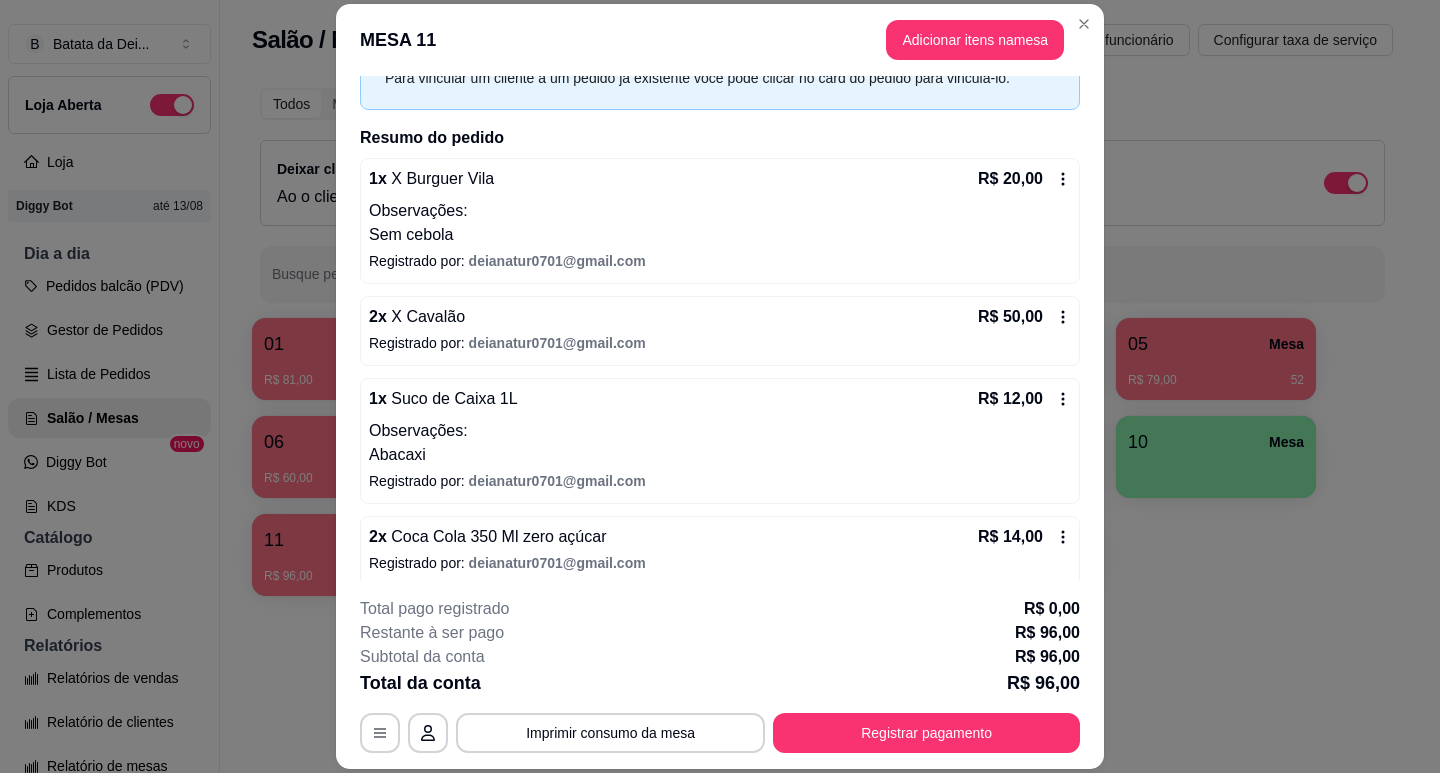 scroll, scrollTop: 120, scrollLeft: 0, axis: vertical 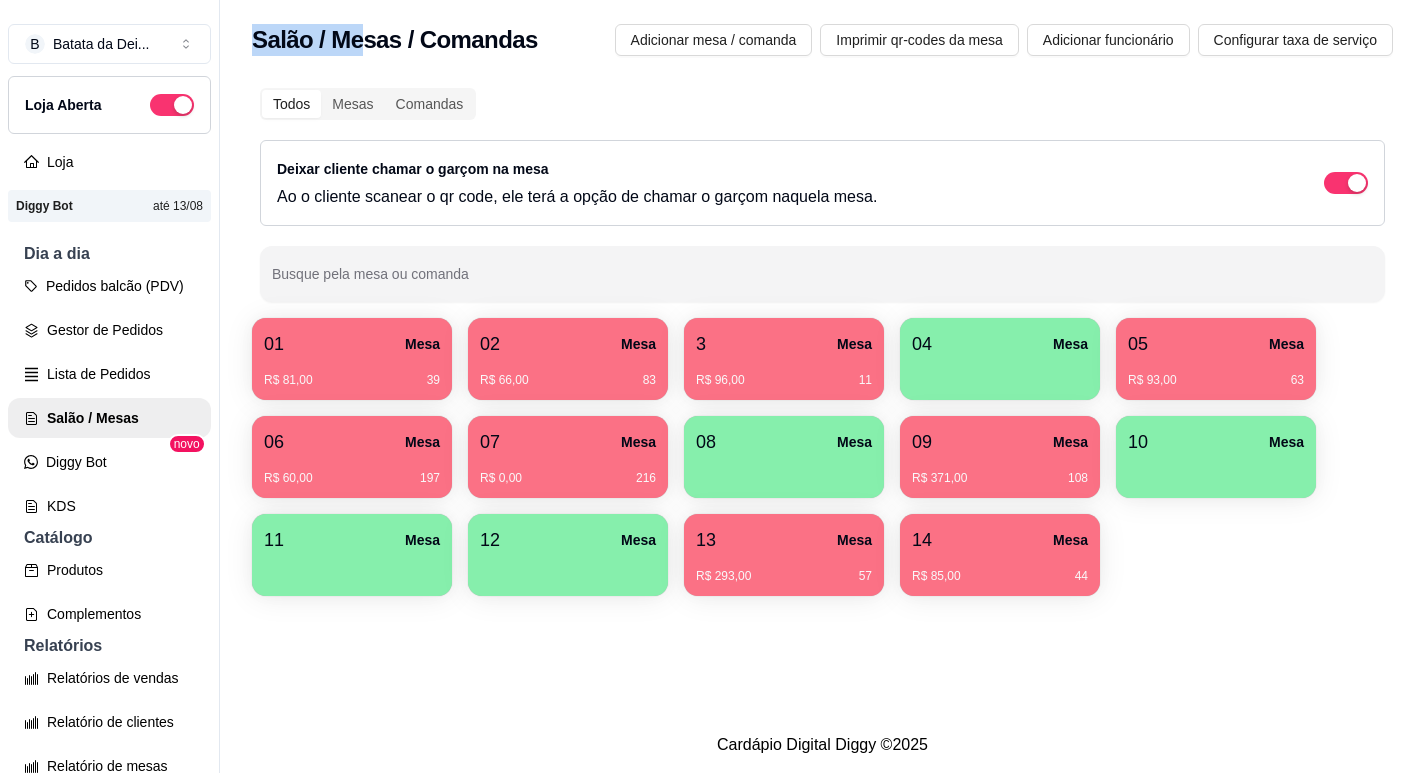 drag, startPoint x: 325, startPoint y: -87, endPoint x: 365, endPoint y: -87, distance: 40 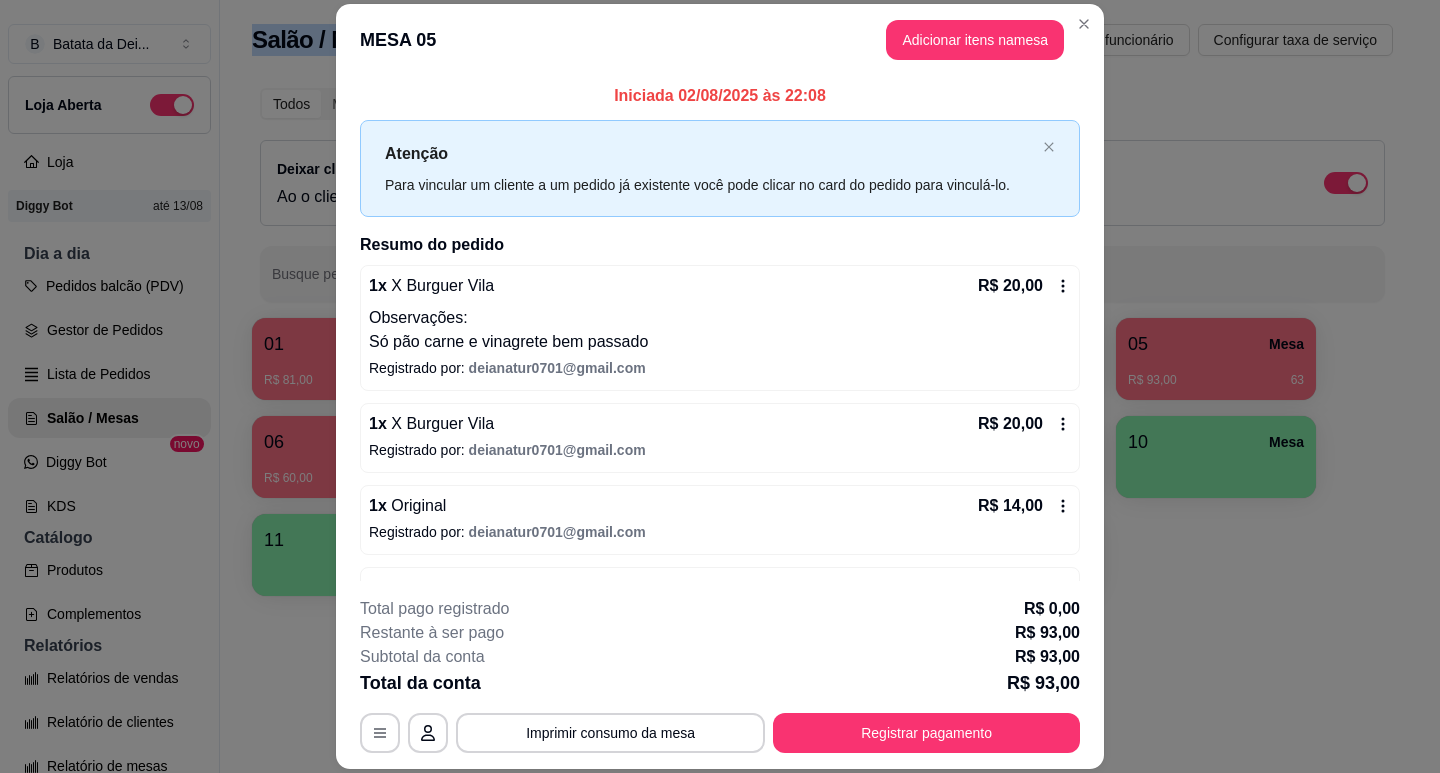scroll, scrollTop: 2, scrollLeft: 0, axis: vertical 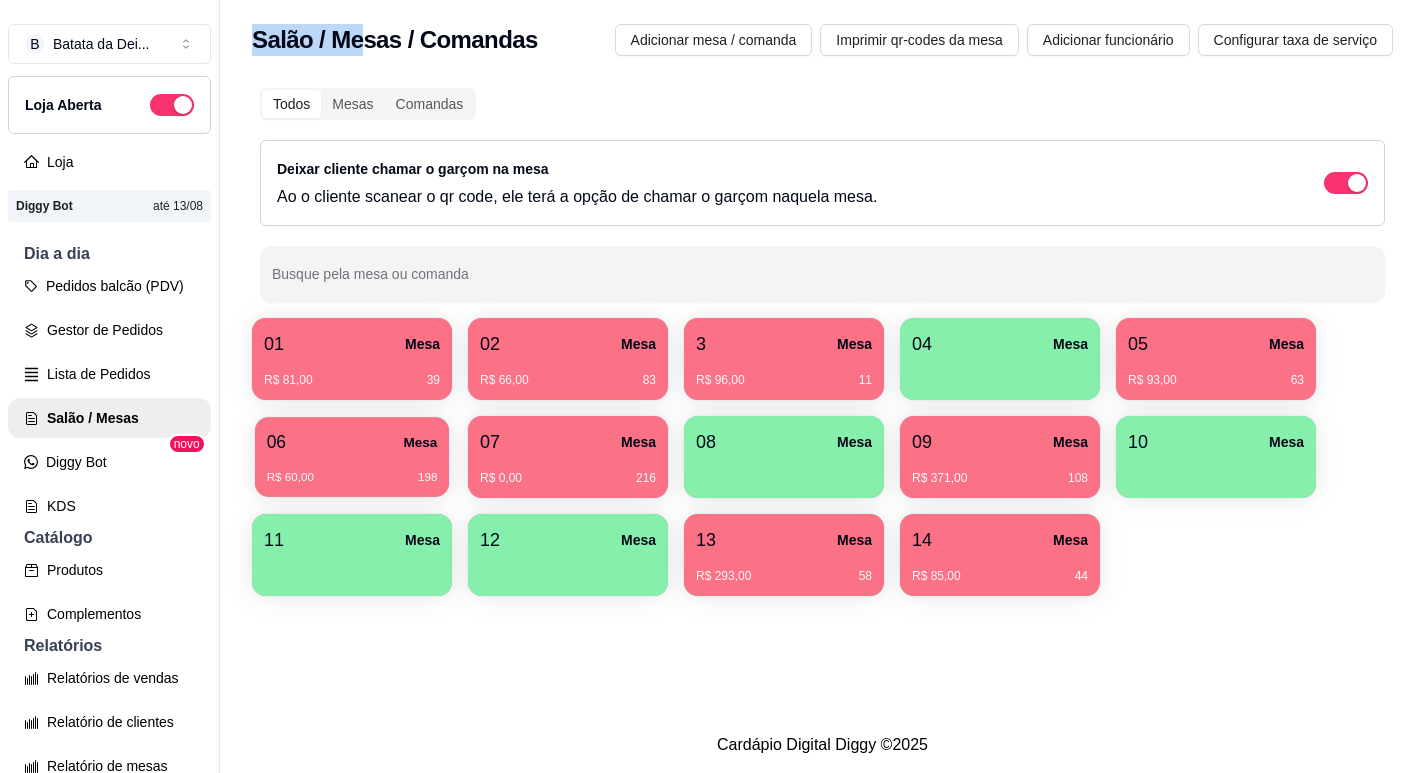 click on "06 Mesa R$ 60,00 198" at bounding box center (352, 457) 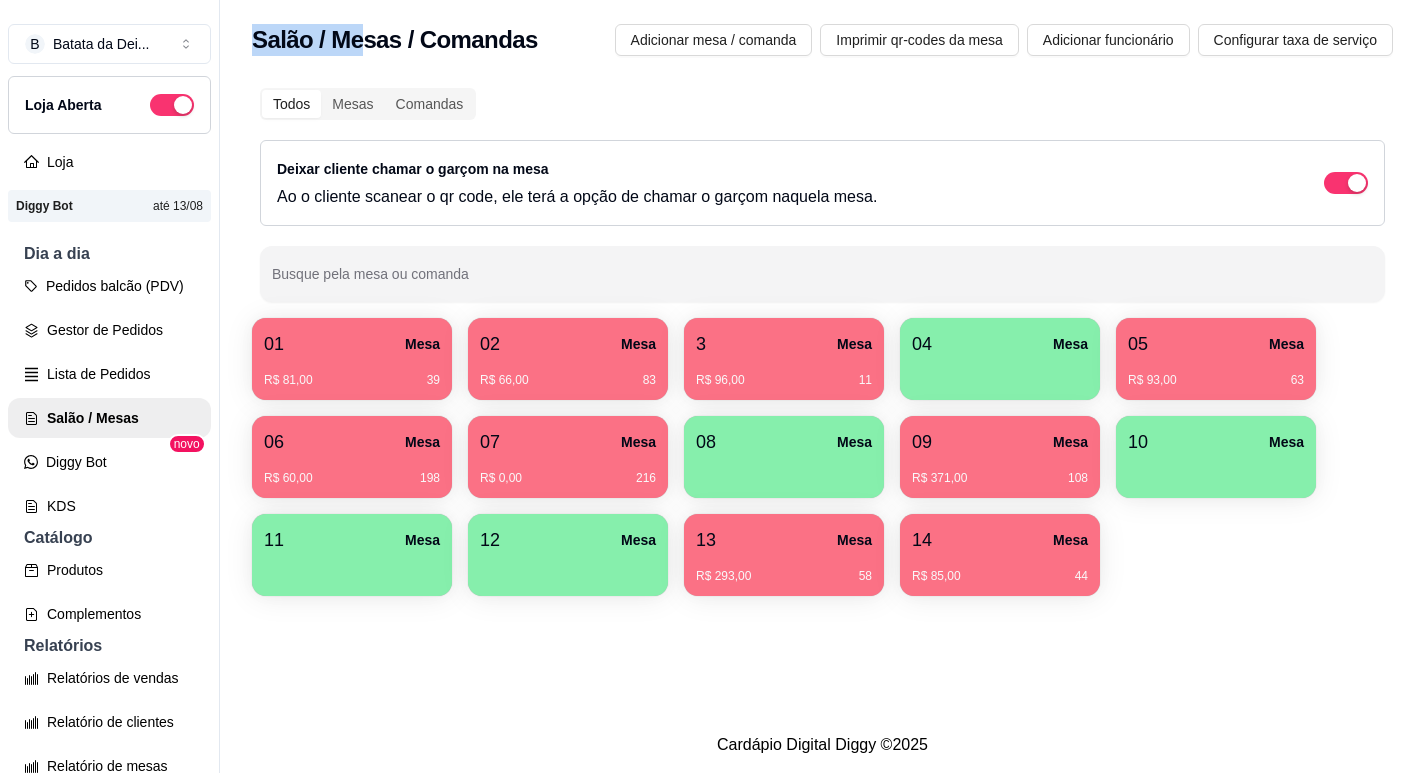 click on "R$ 0,00 216" at bounding box center [568, 471] 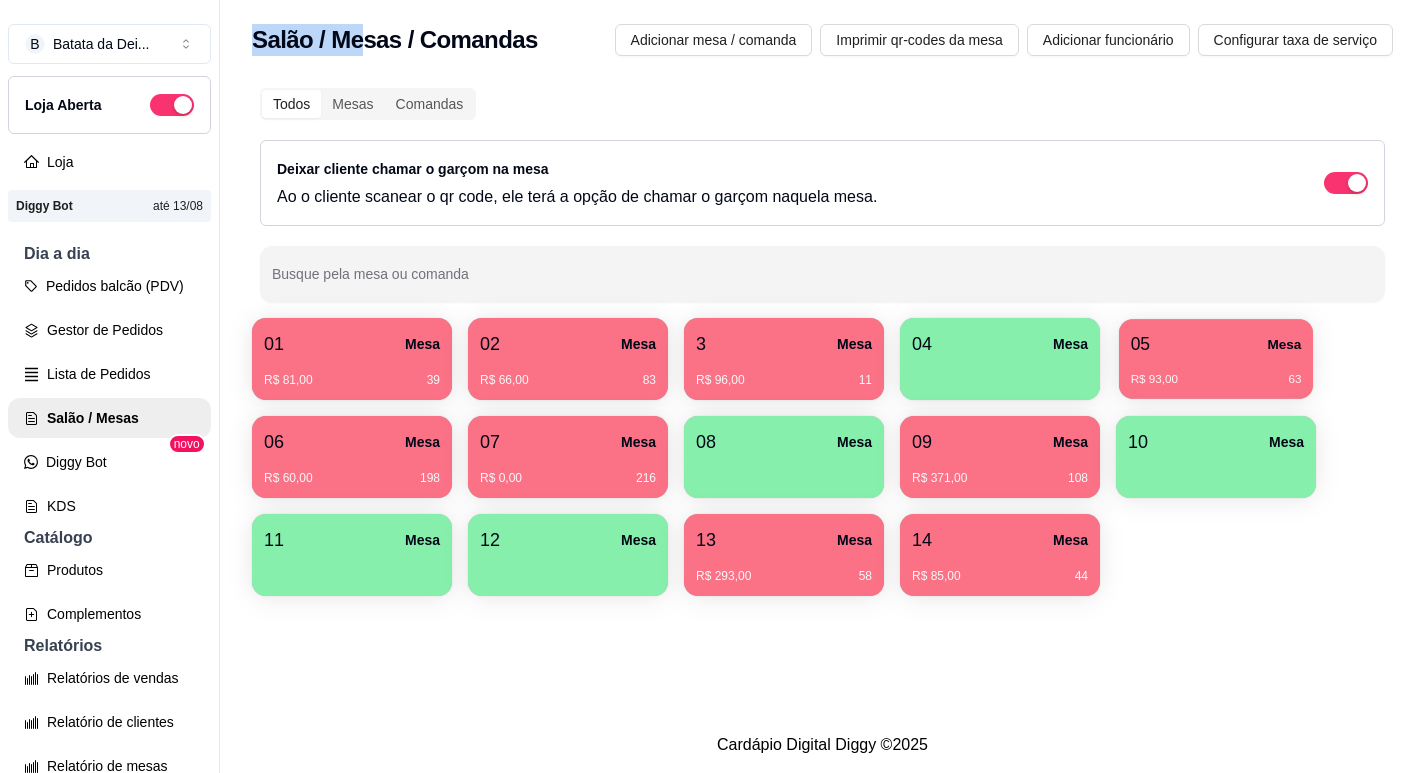 click on "05 Mesa R$ 93,00 63" at bounding box center [1216, 359] 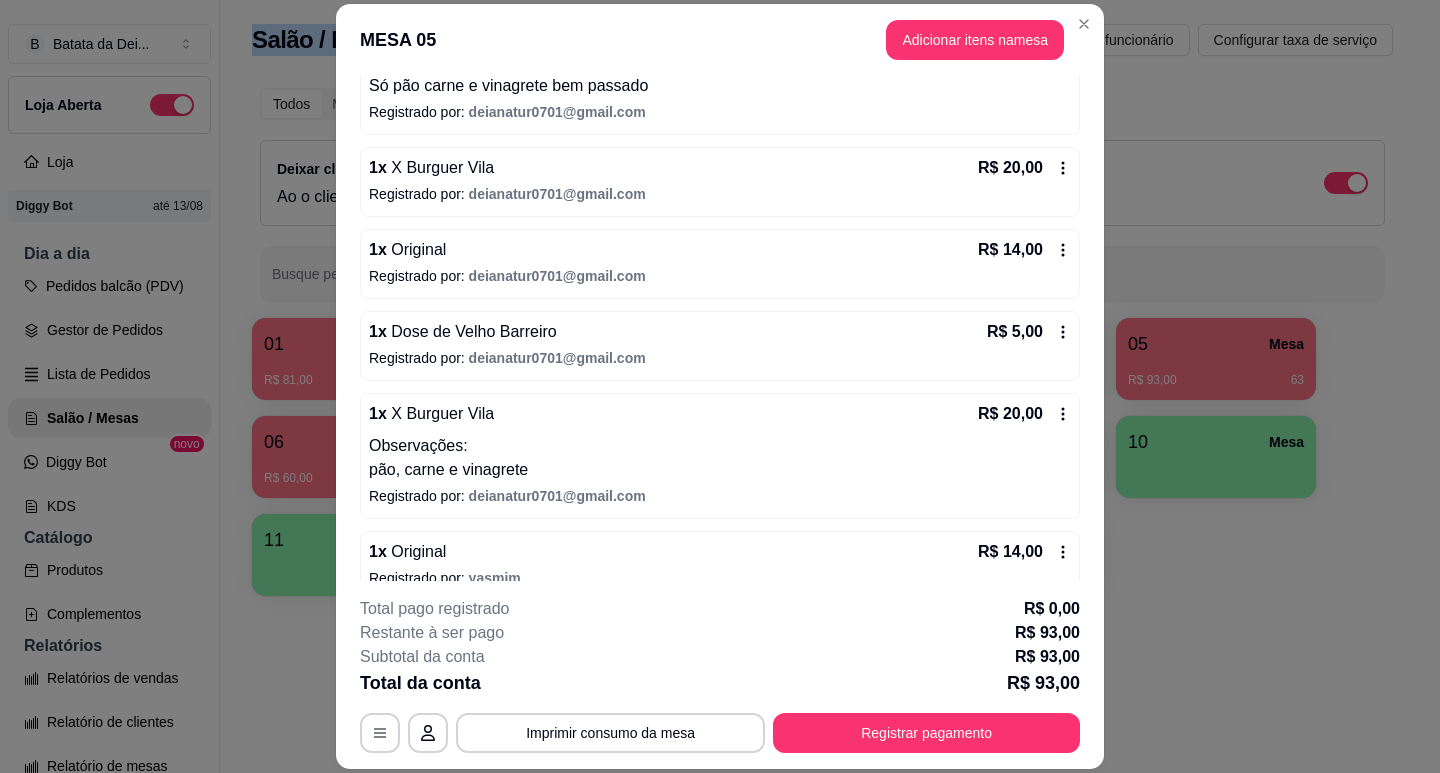 scroll, scrollTop: 284, scrollLeft: 0, axis: vertical 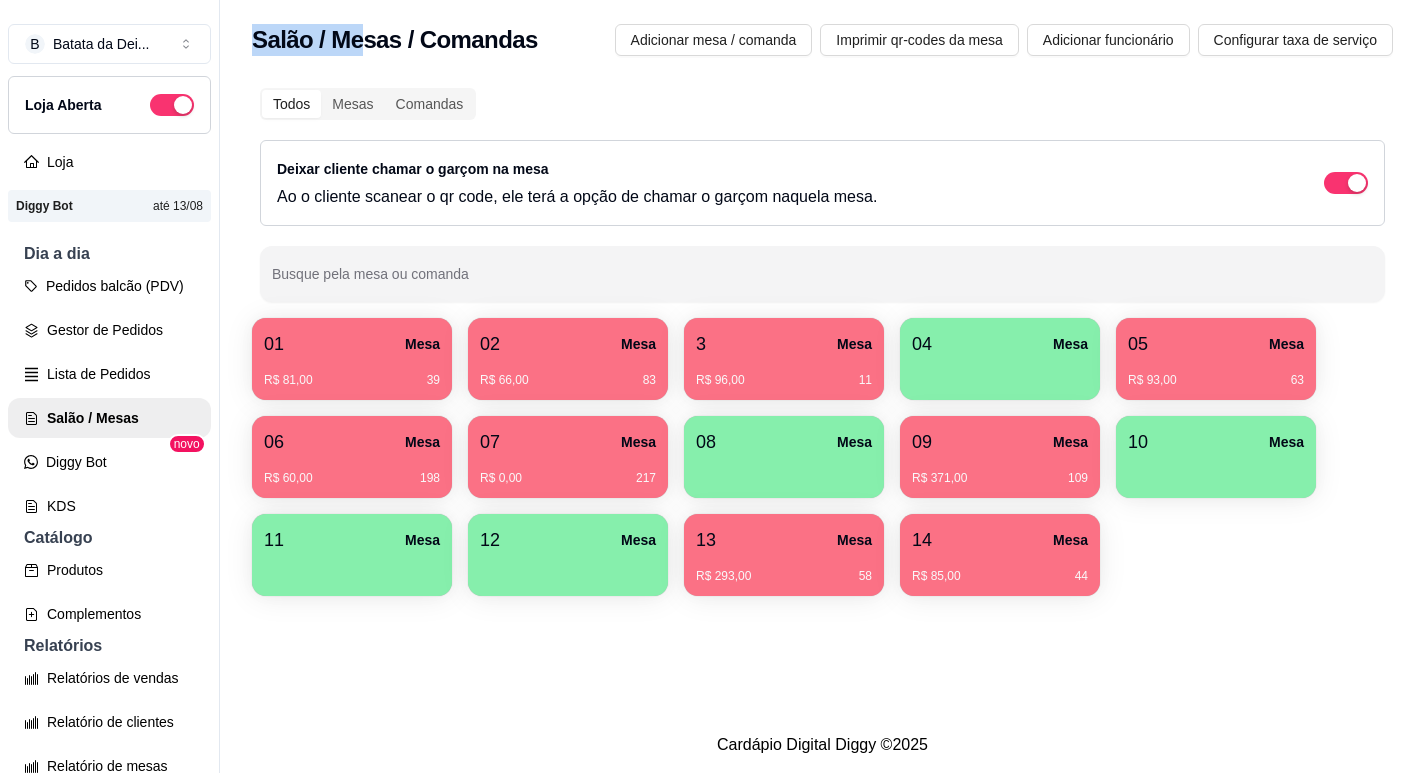 click on "R$ 371,00 109" at bounding box center [1000, 471] 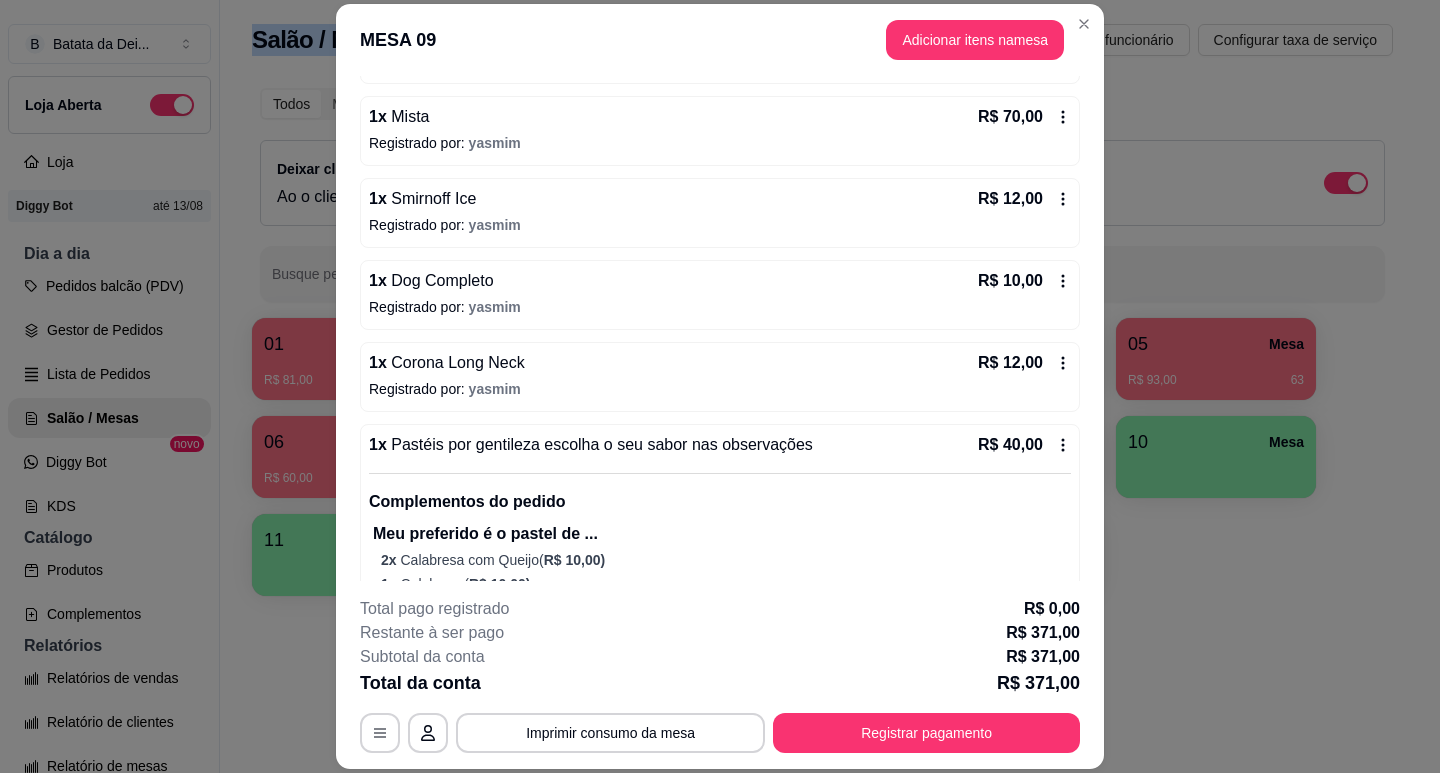scroll, scrollTop: 1592, scrollLeft: 0, axis: vertical 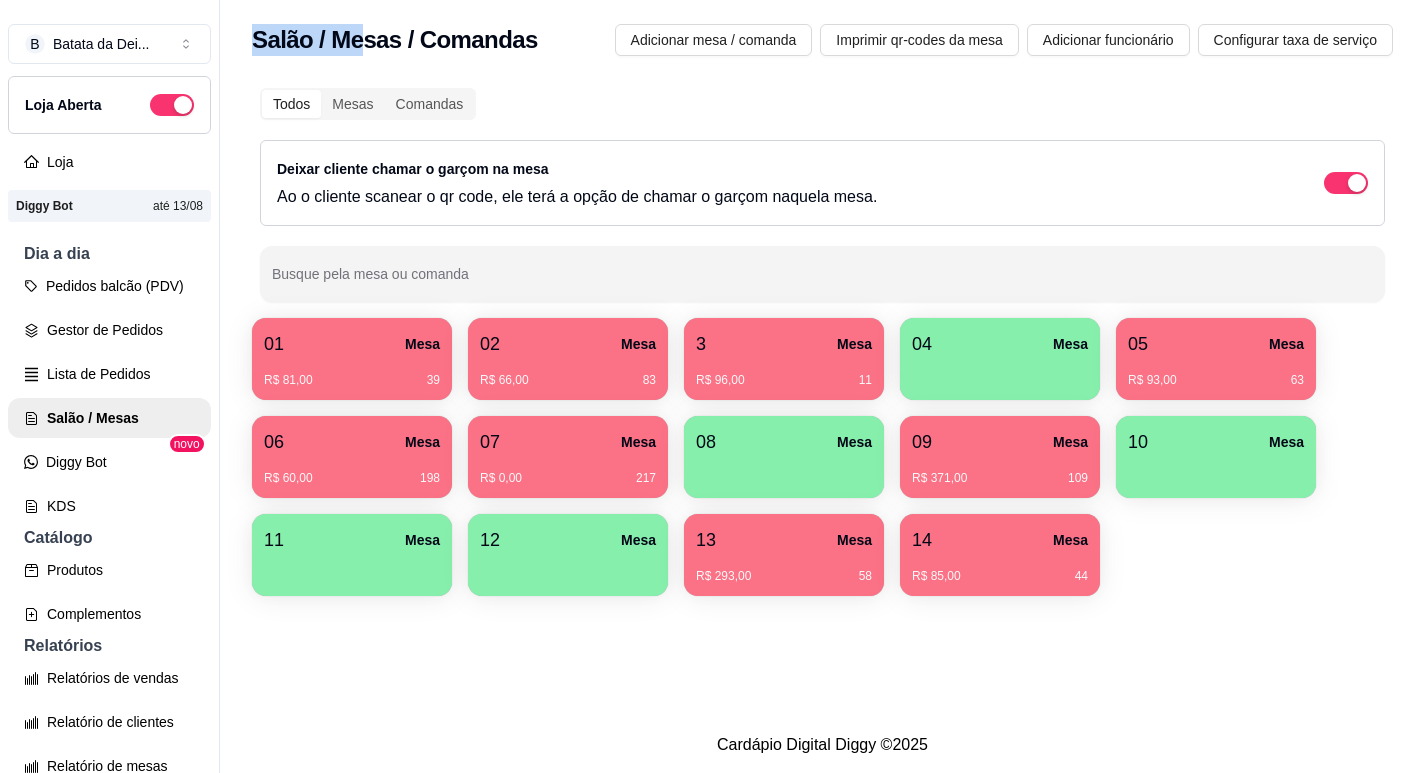 click on "07 Mesa" at bounding box center [568, 442] 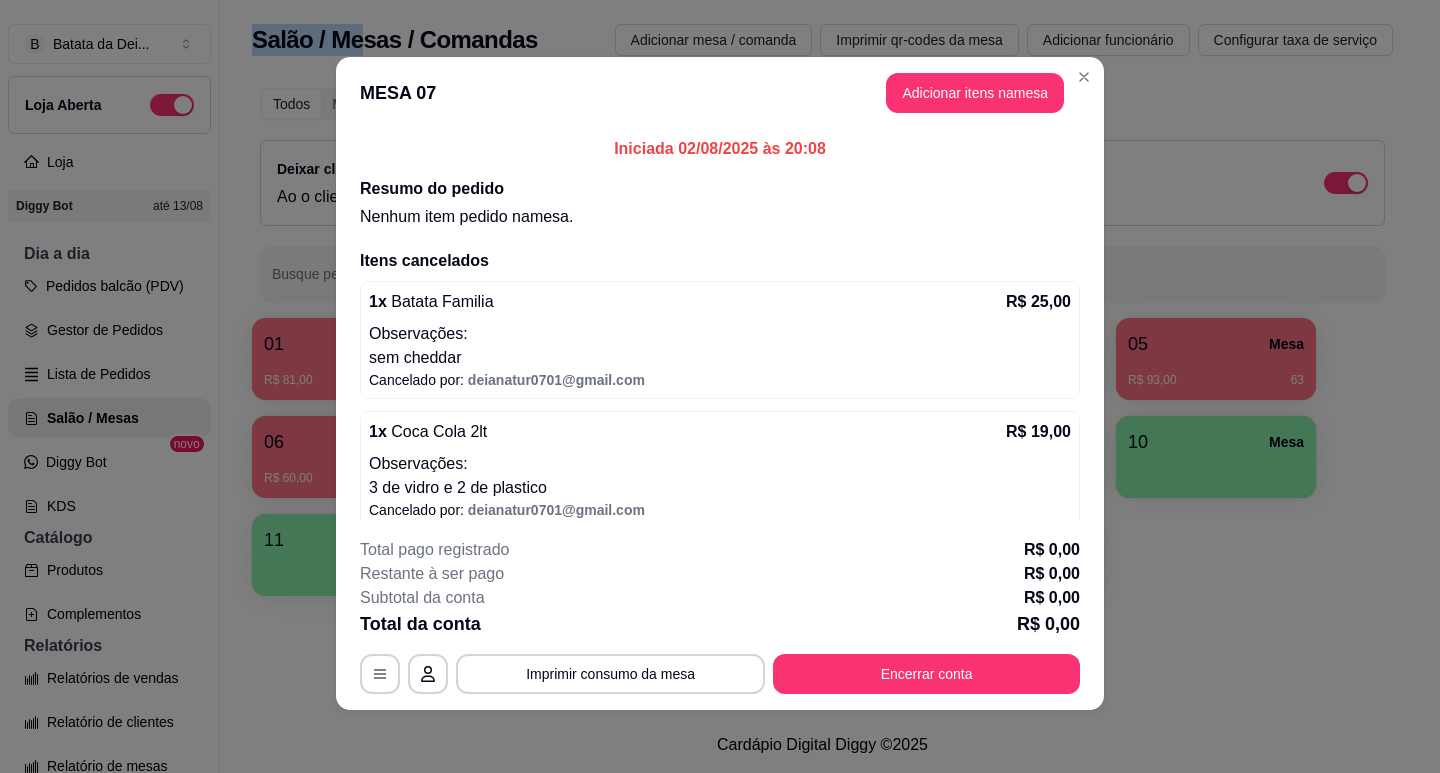 scroll, scrollTop: 4, scrollLeft: 0, axis: vertical 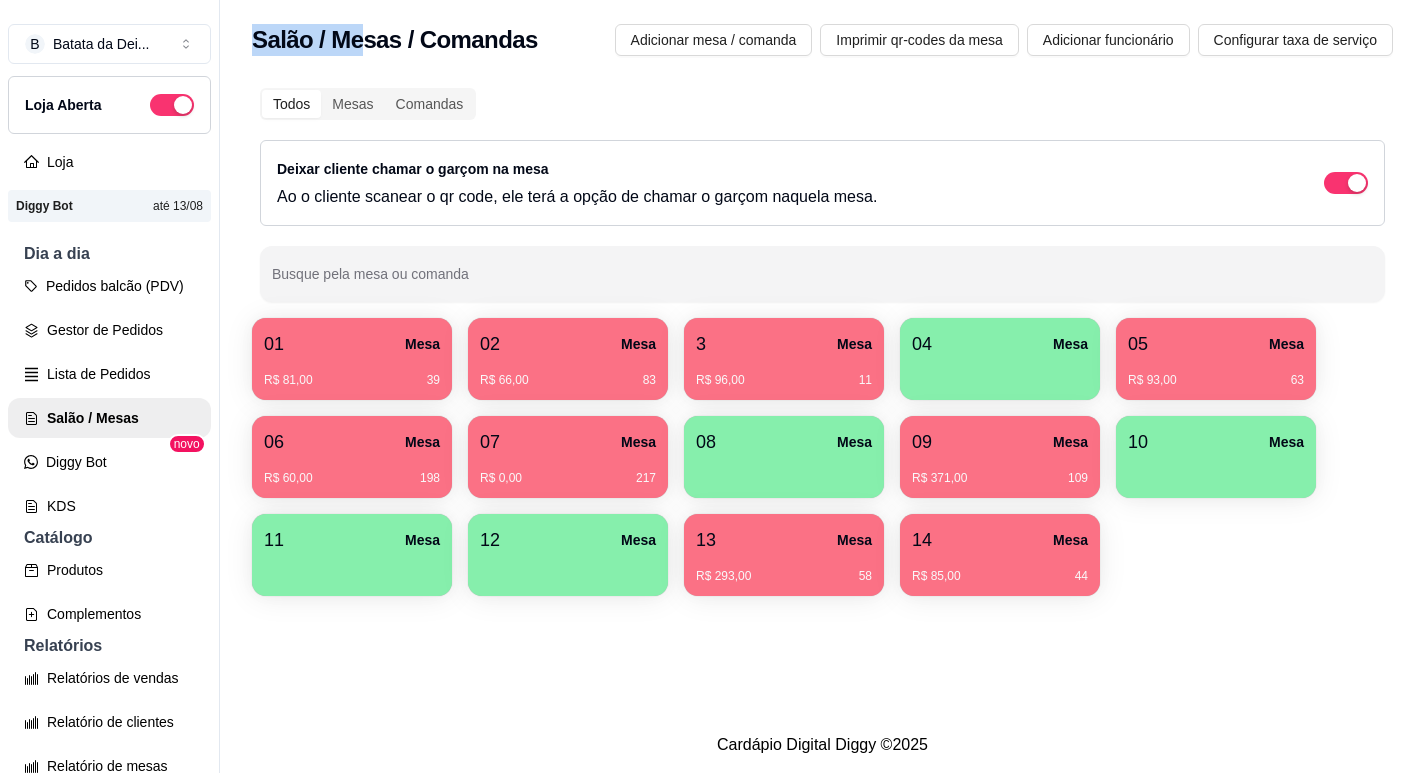 click on "Mesa" at bounding box center [854, 540] 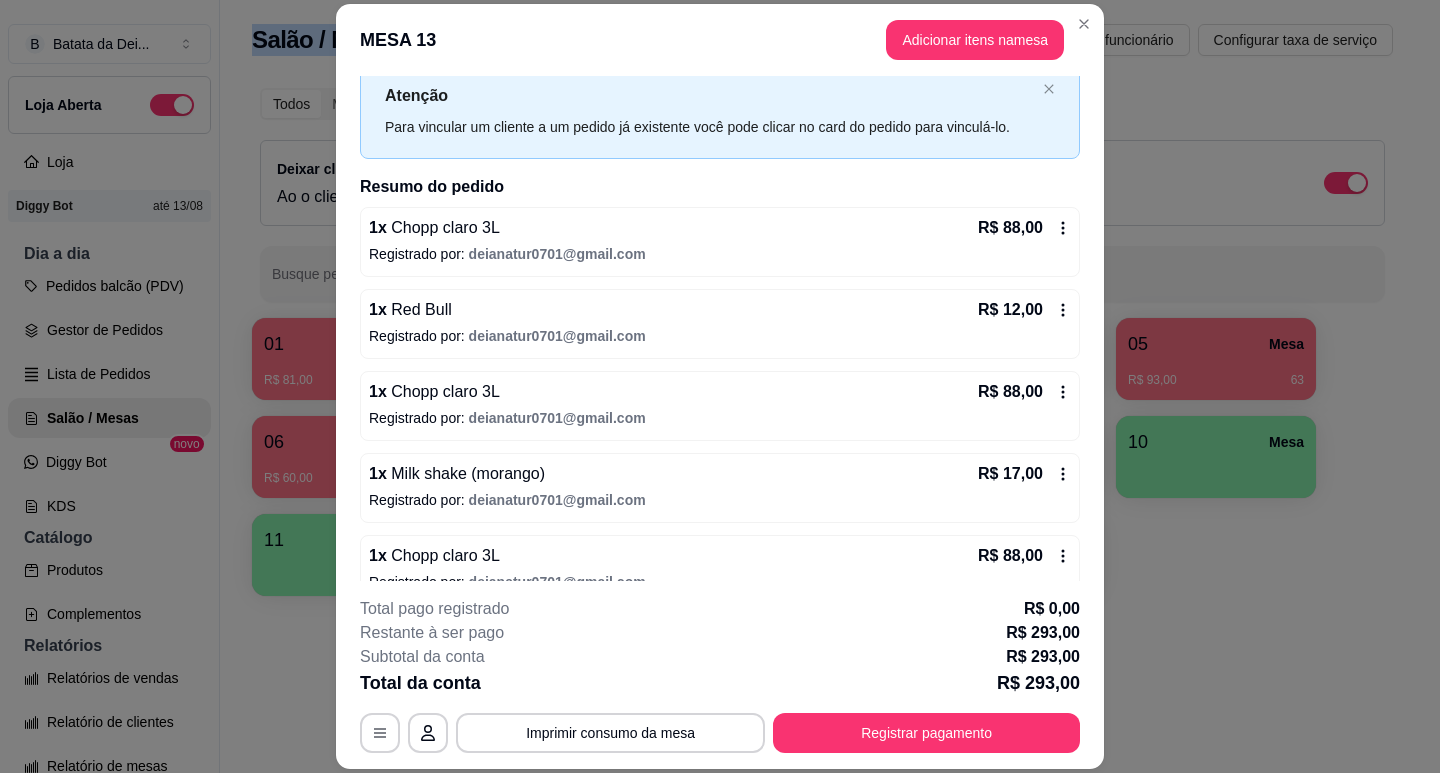 scroll, scrollTop: 90, scrollLeft: 0, axis: vertical 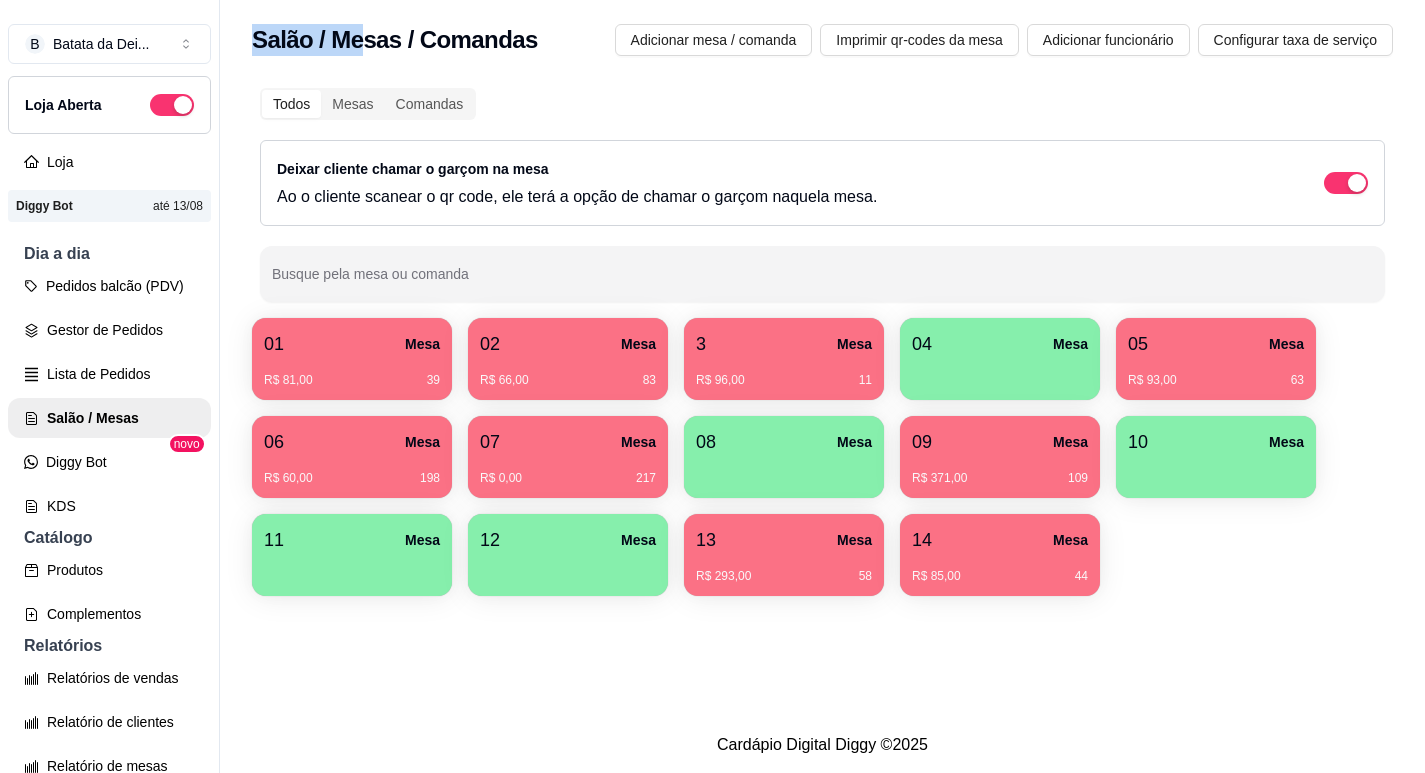 click on "14 Mesa" at bounding box center [1000, 540] 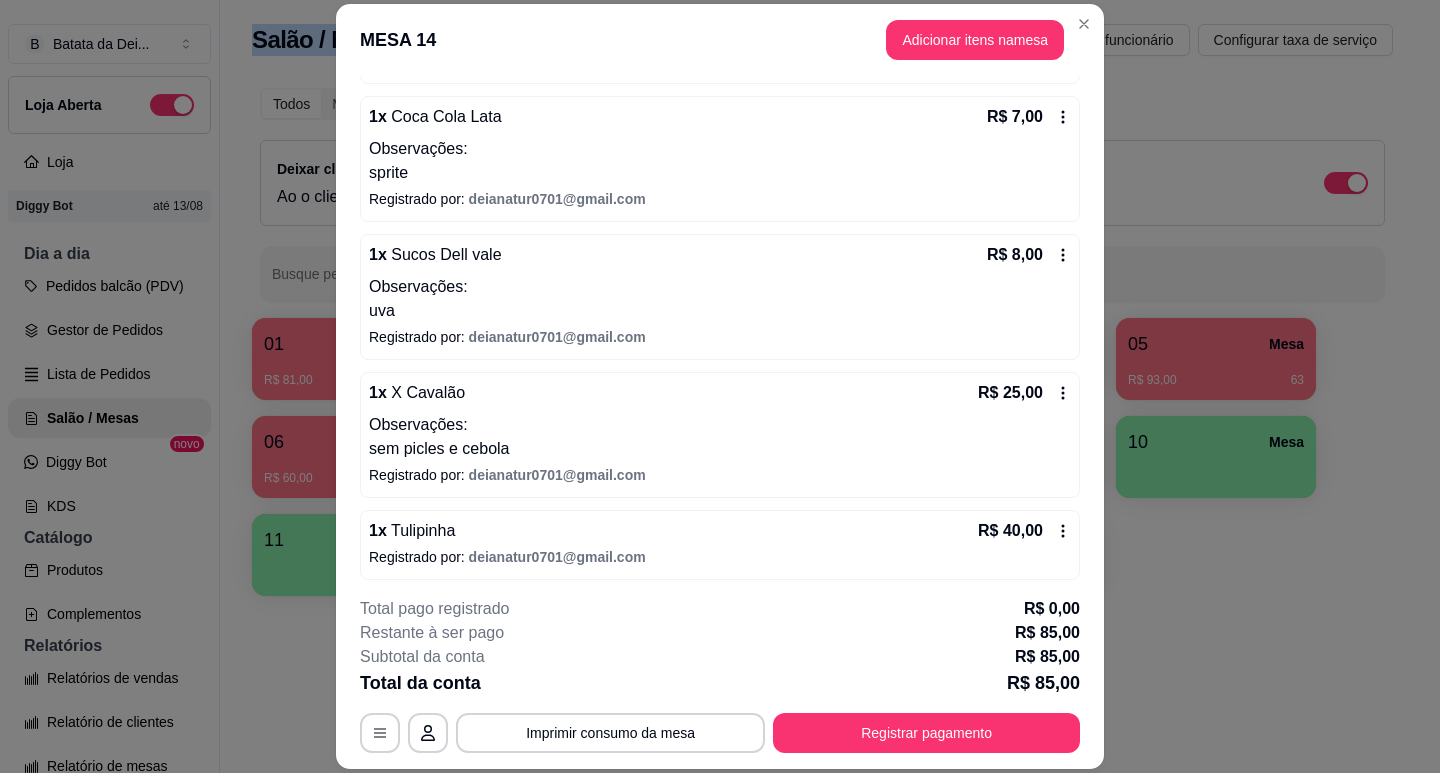 scroll, scrollTop: 340, scrollLeft: 0, axis: vertical 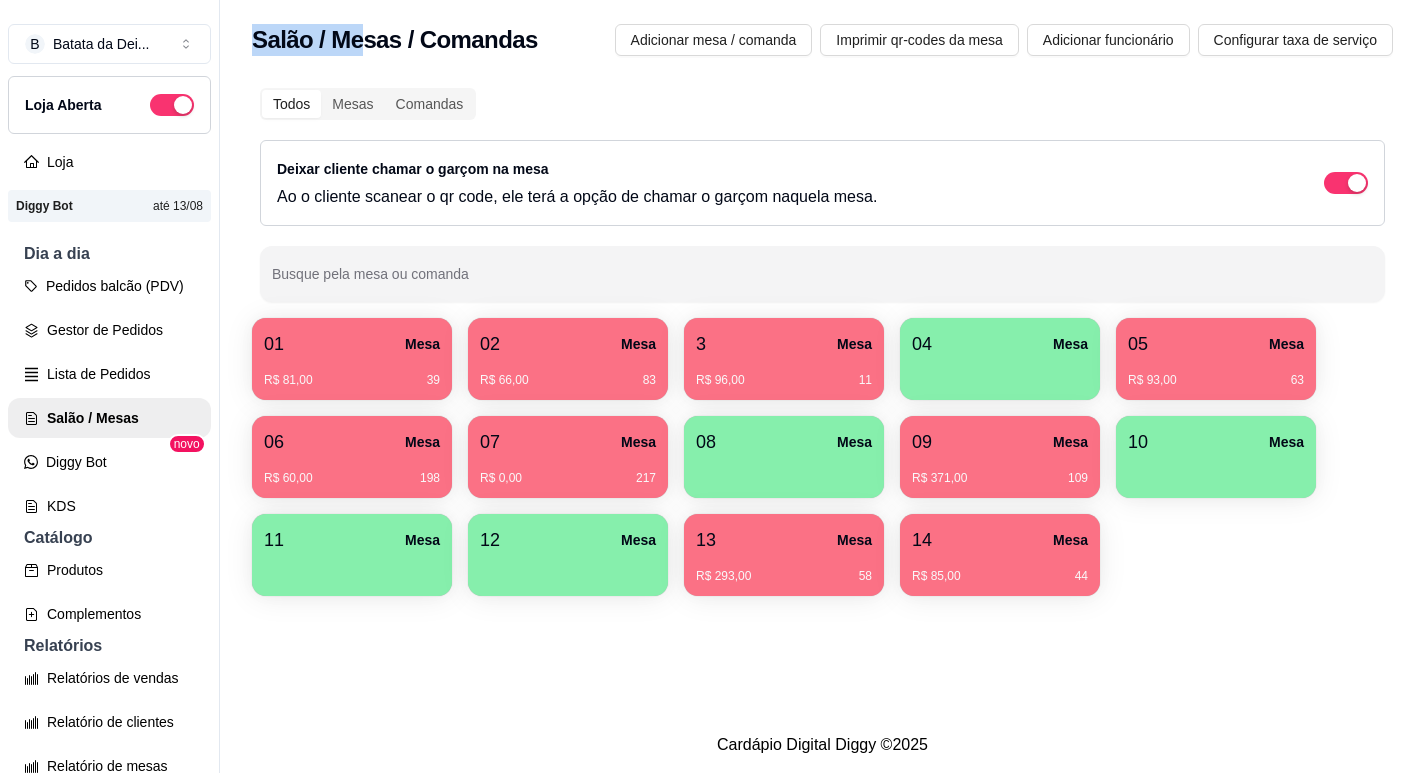 click on "09 Mesa R$ 371,00 109" at bounding box center [1000, 457] 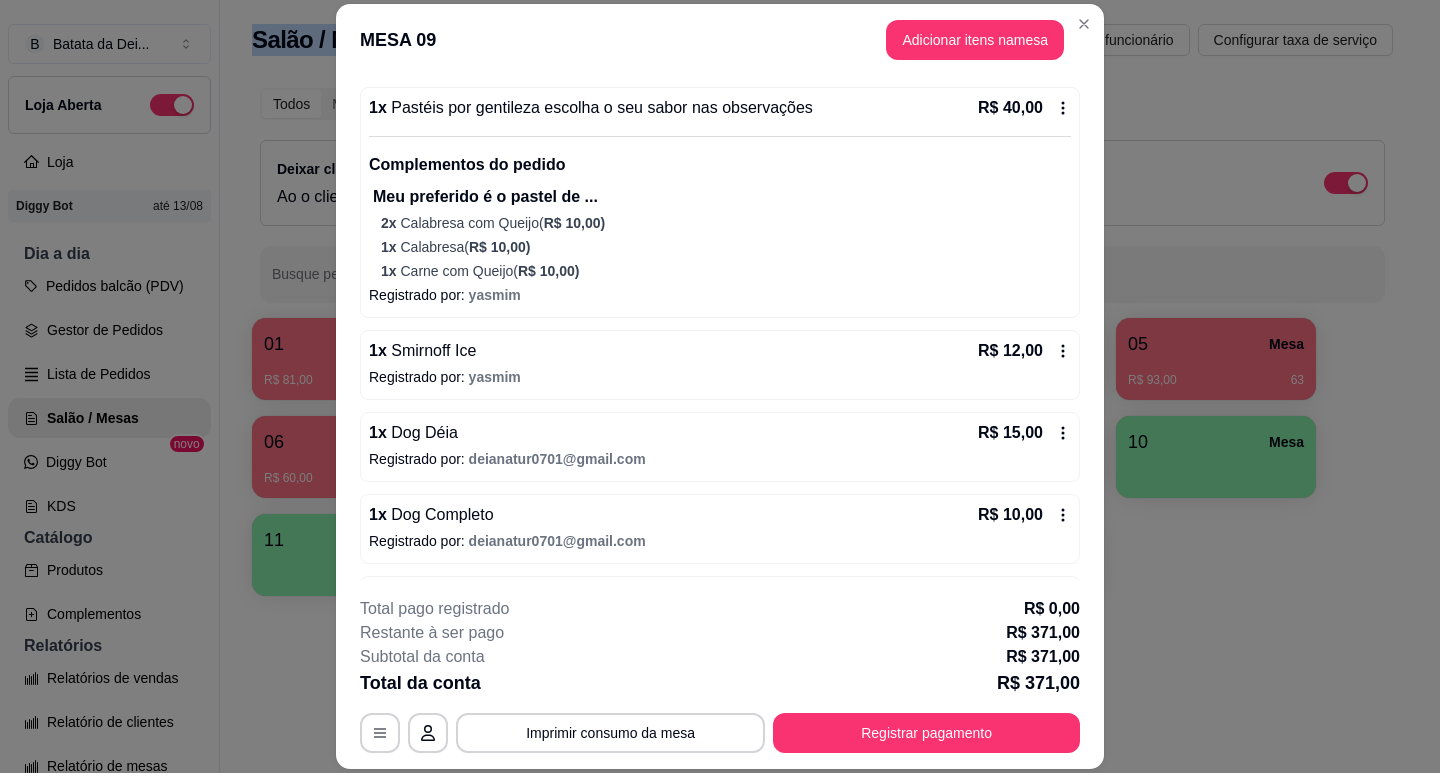 scroll, scrollTop: 1592, scrollLeft: 0, axis: vertical 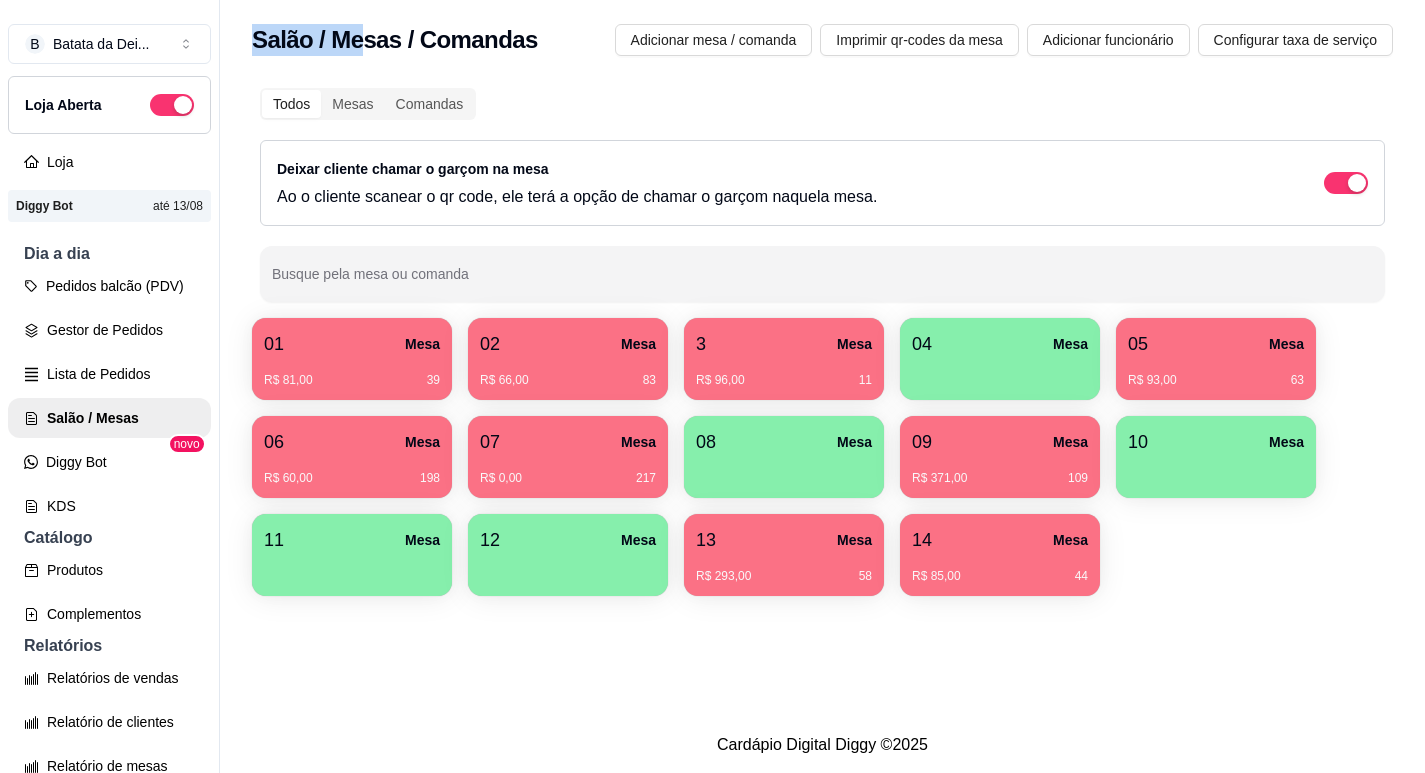 click on "R$ 96,00 11" at bounding box center (784, 373) 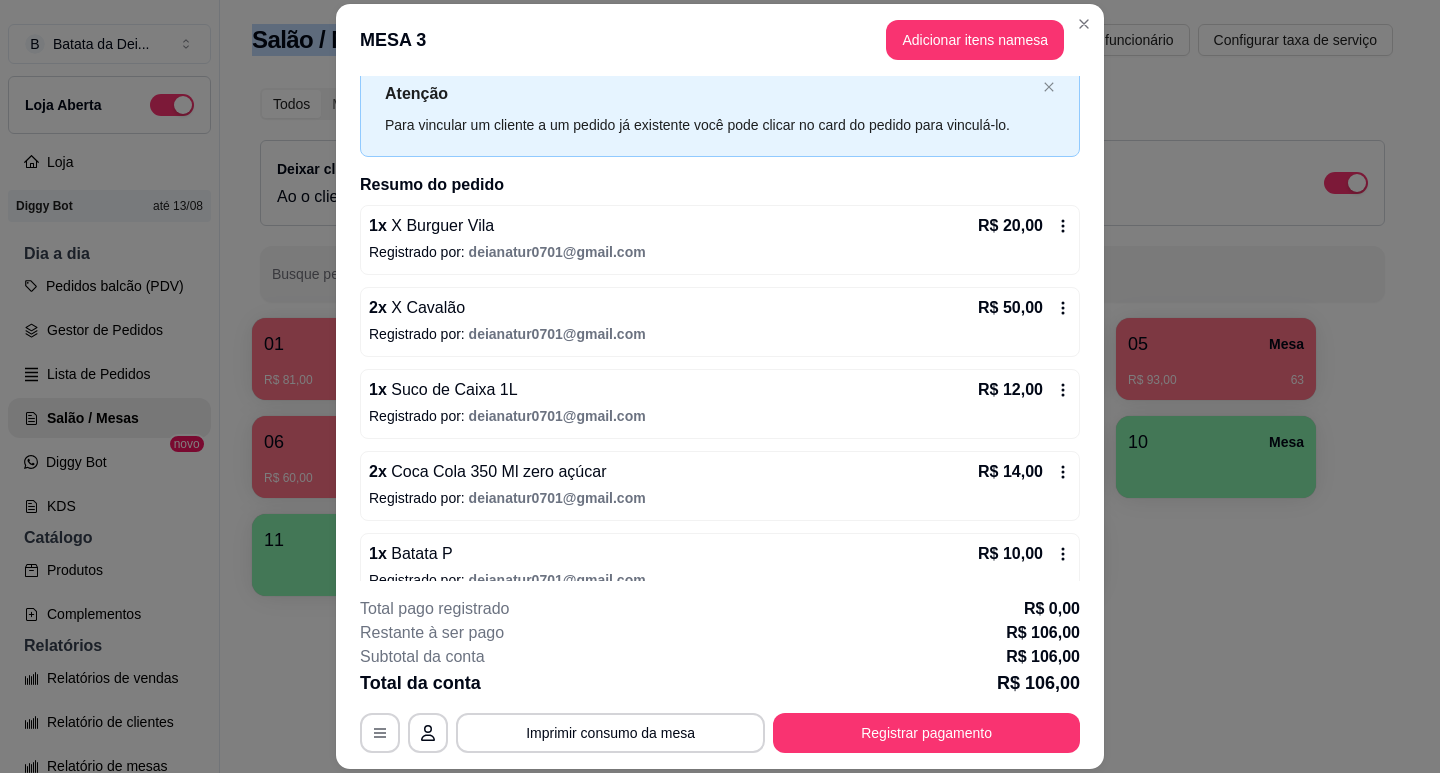 scroll, scrollTop: 90, scrollLeft: 0, axis: vertical 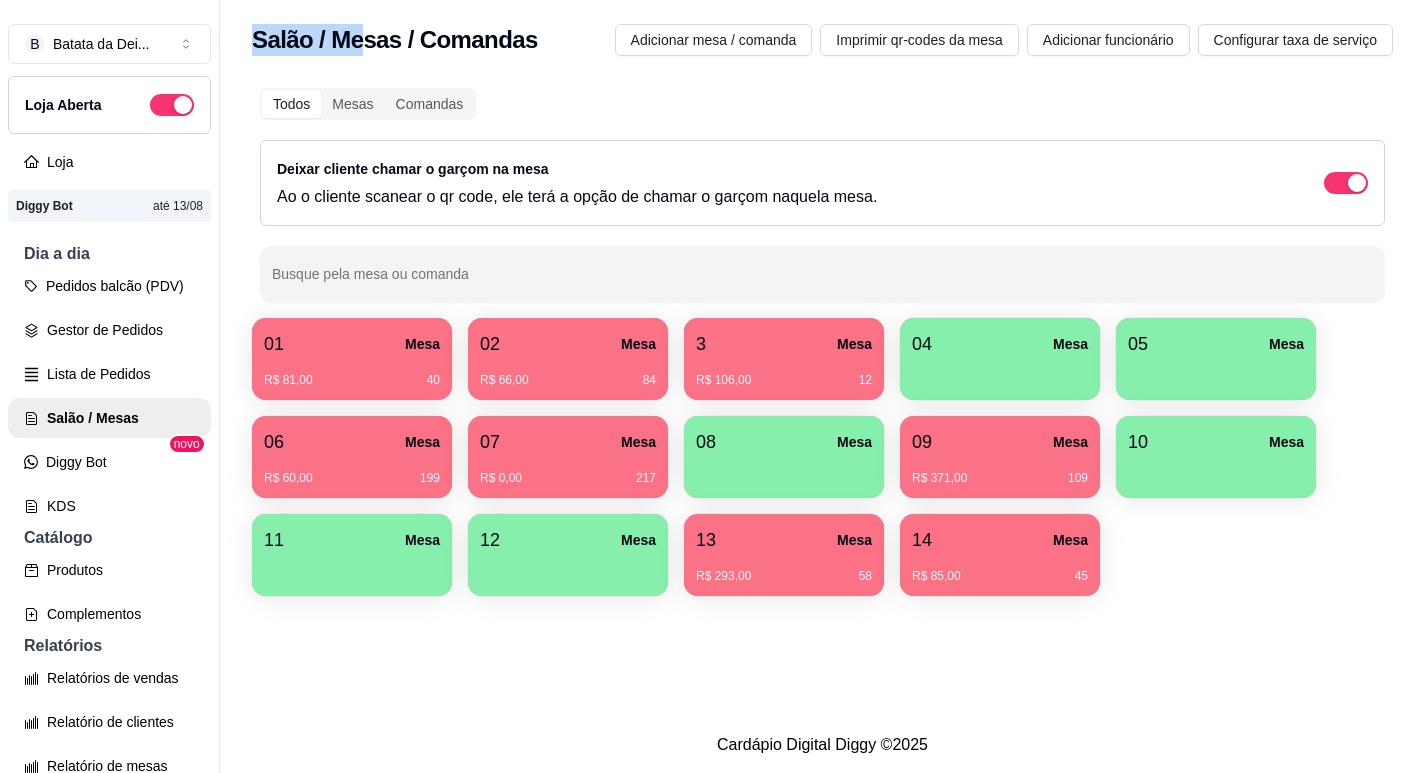 type 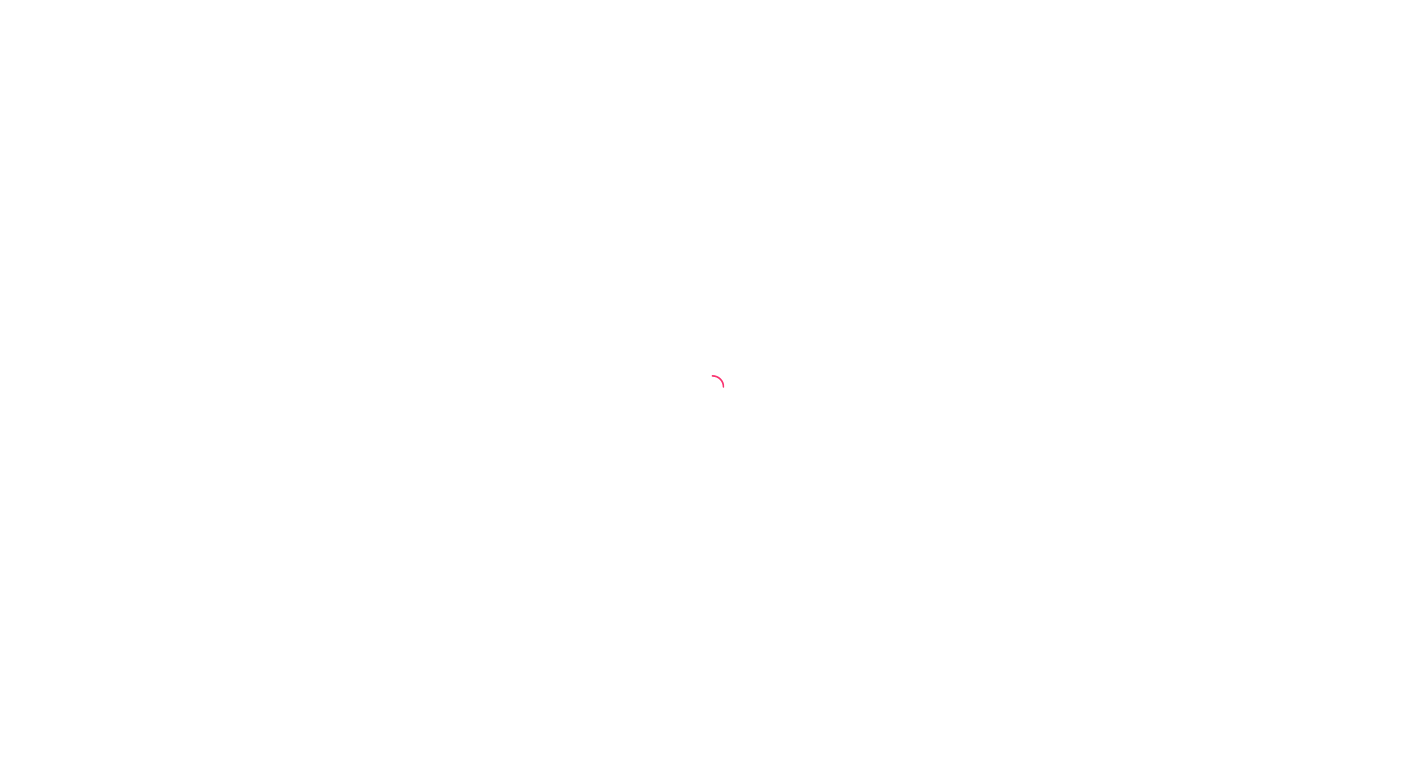 scroll, scrollTop: 0, scrollLeft: 0, axis: both 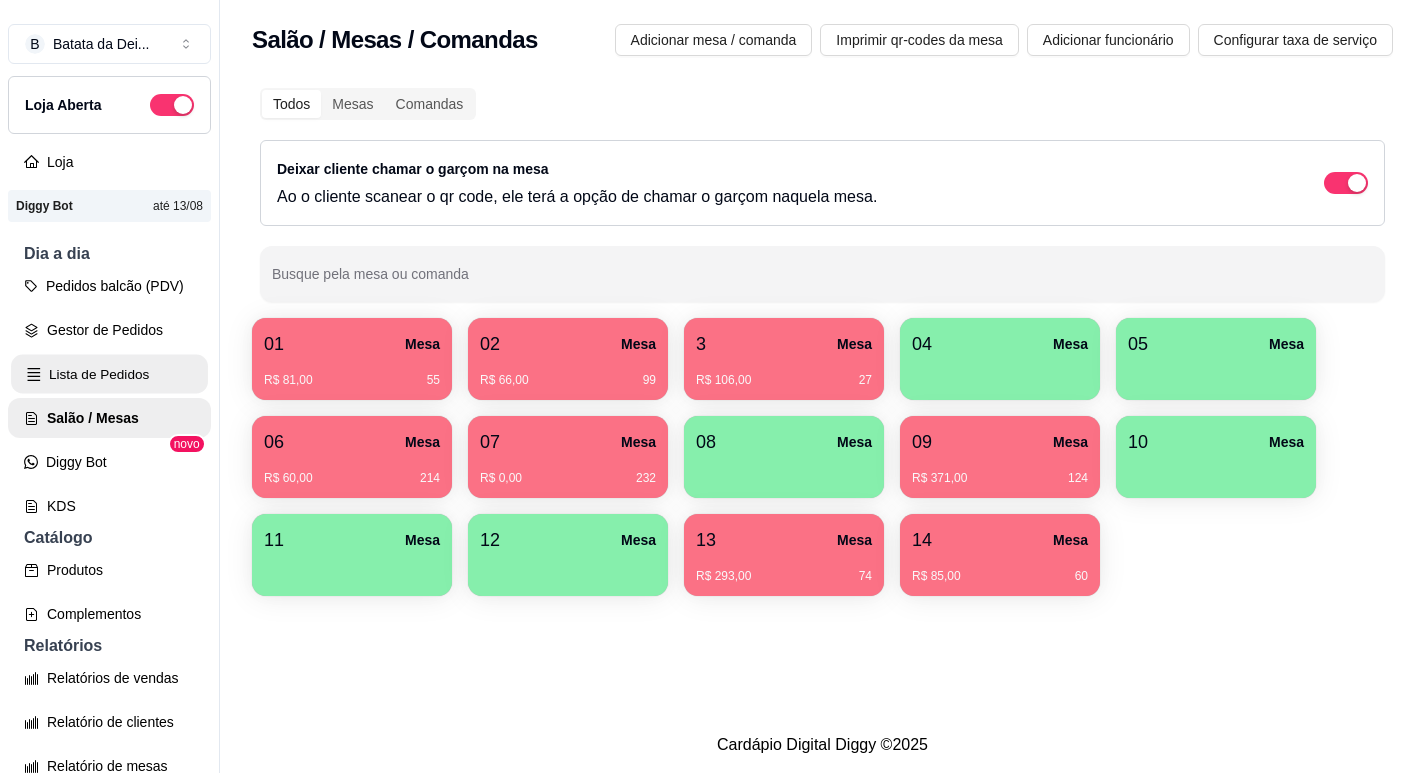 click on "Lista de Pedidos" at bounding box center [109, 374] 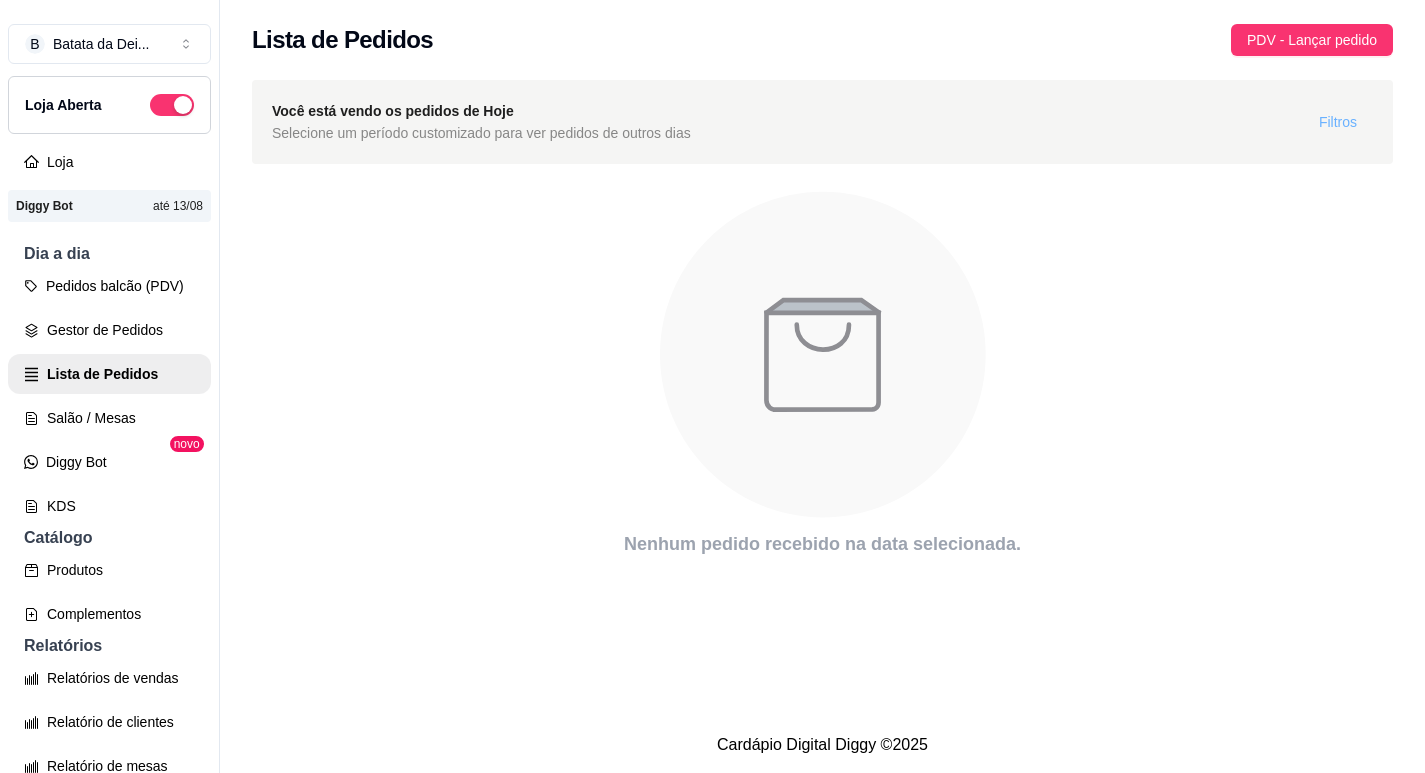 click on "Filtros" at bounding box center (1338, 122) 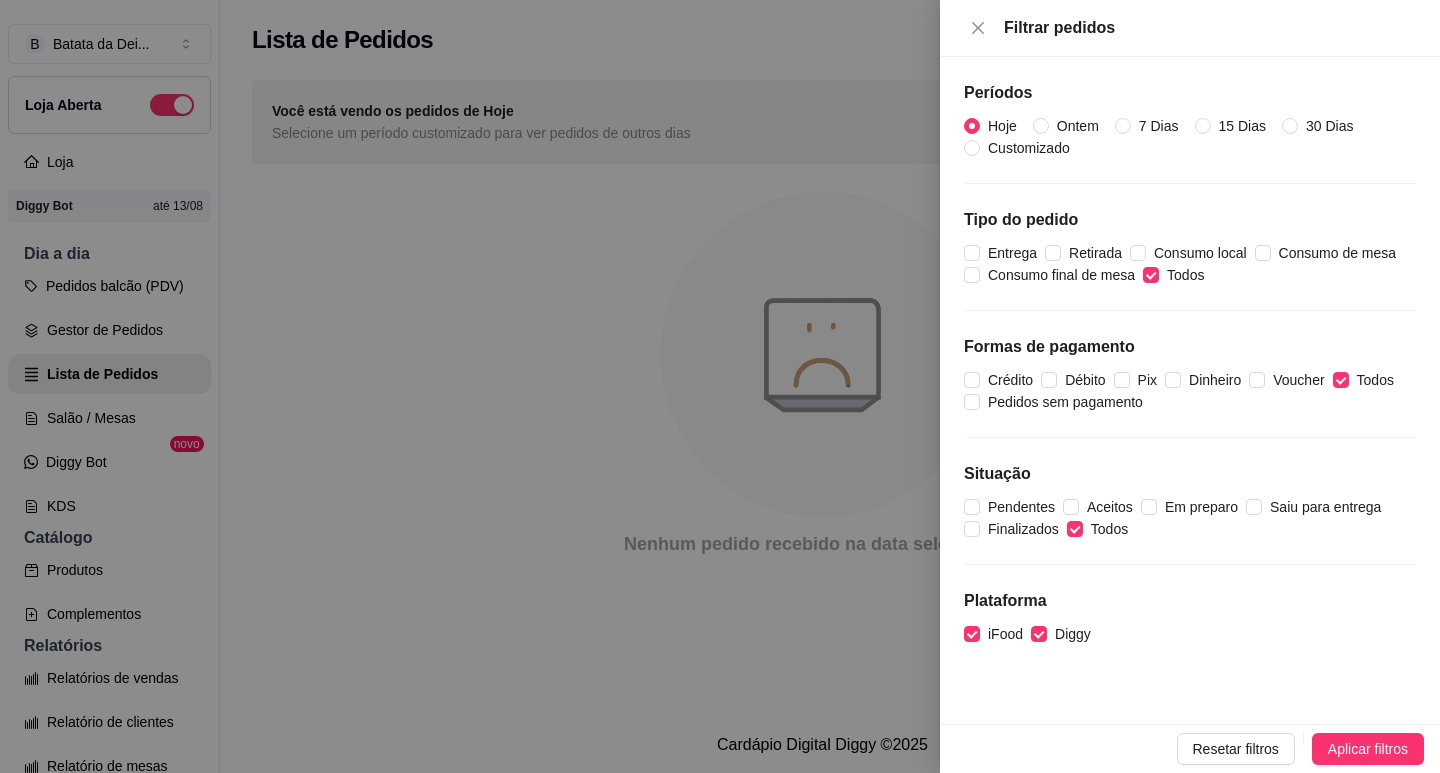 click on "Hoje Ontem 7 Dias 15 Dias 30 Dias Customizado" at bounding box center (1190, 137) 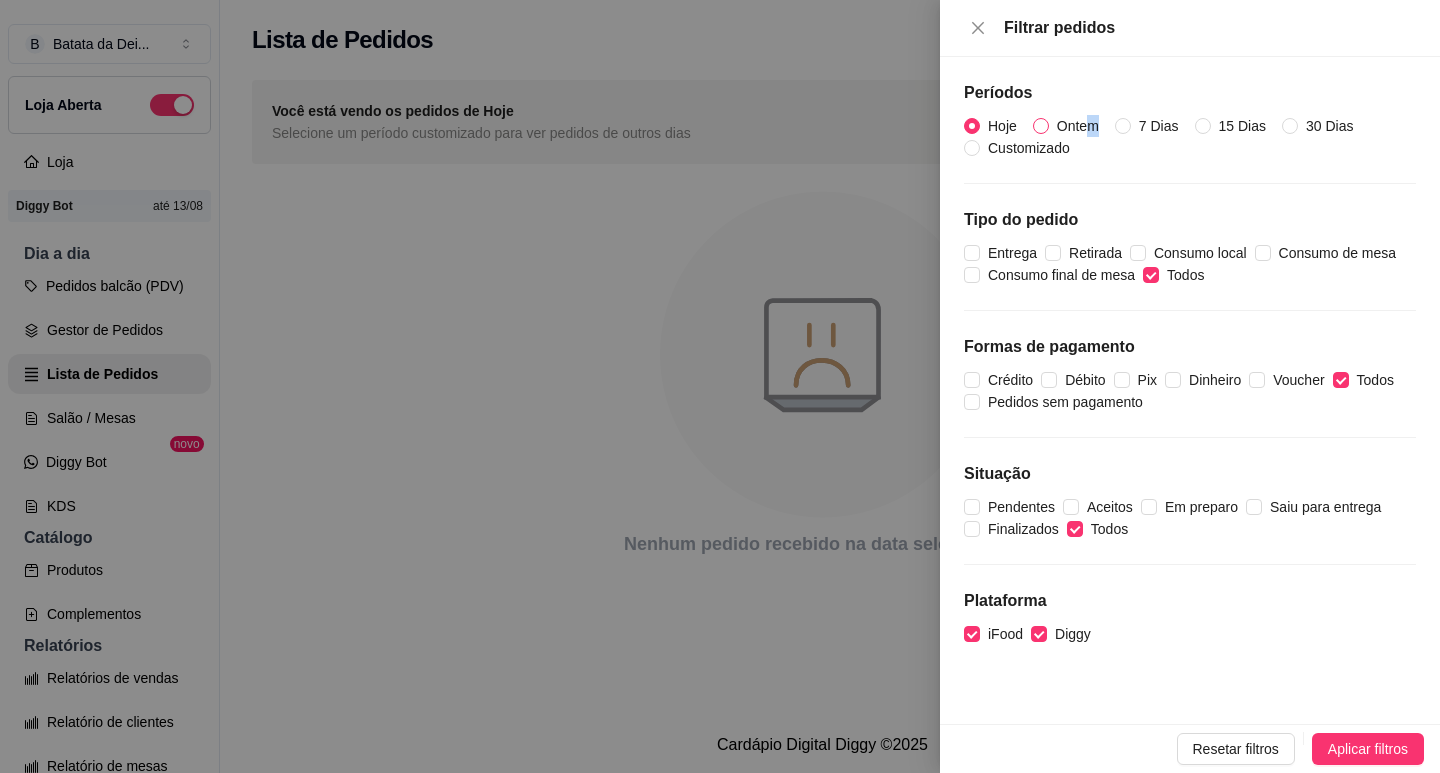 click on "Ontem" at bounding box center (1078, 126) 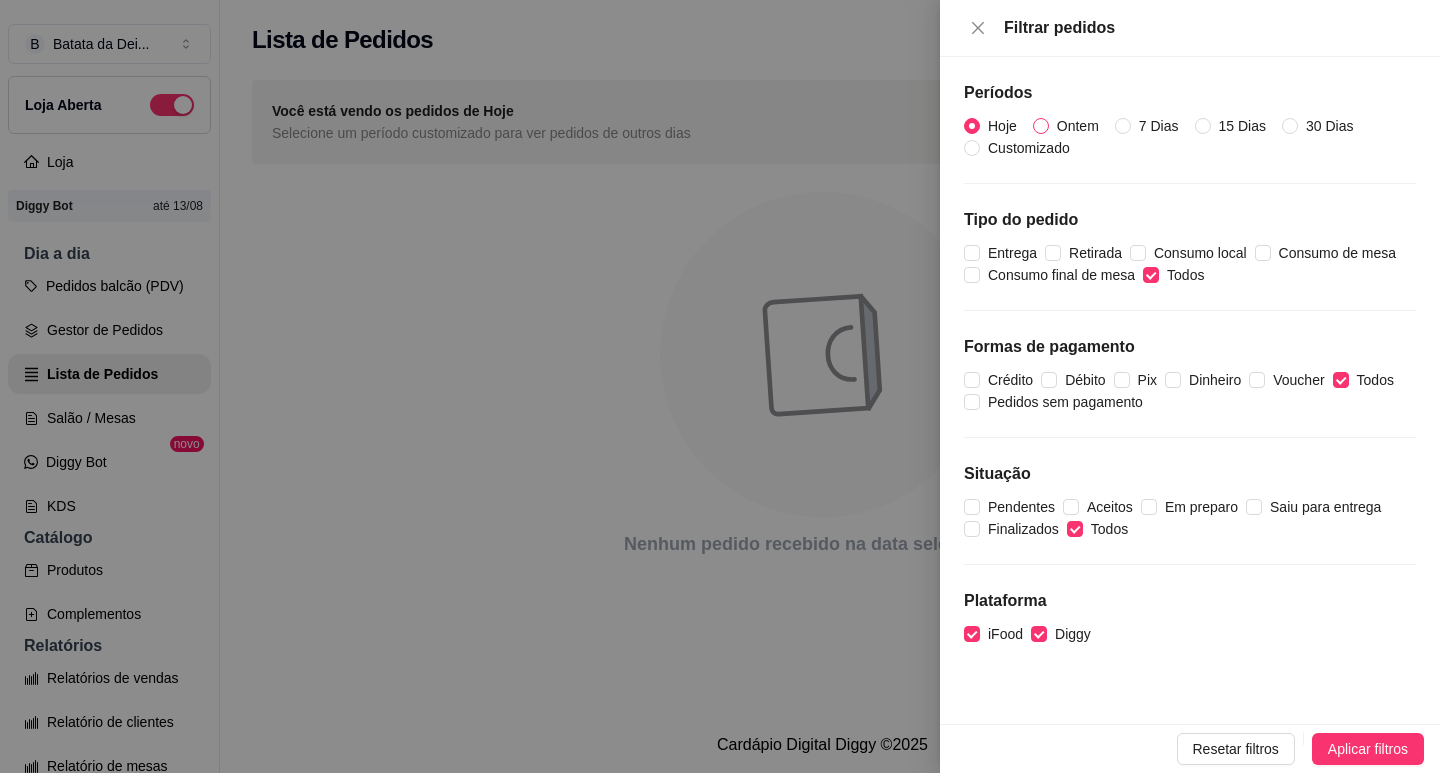 click on "Ontem" at bounding box center (1070, 126) 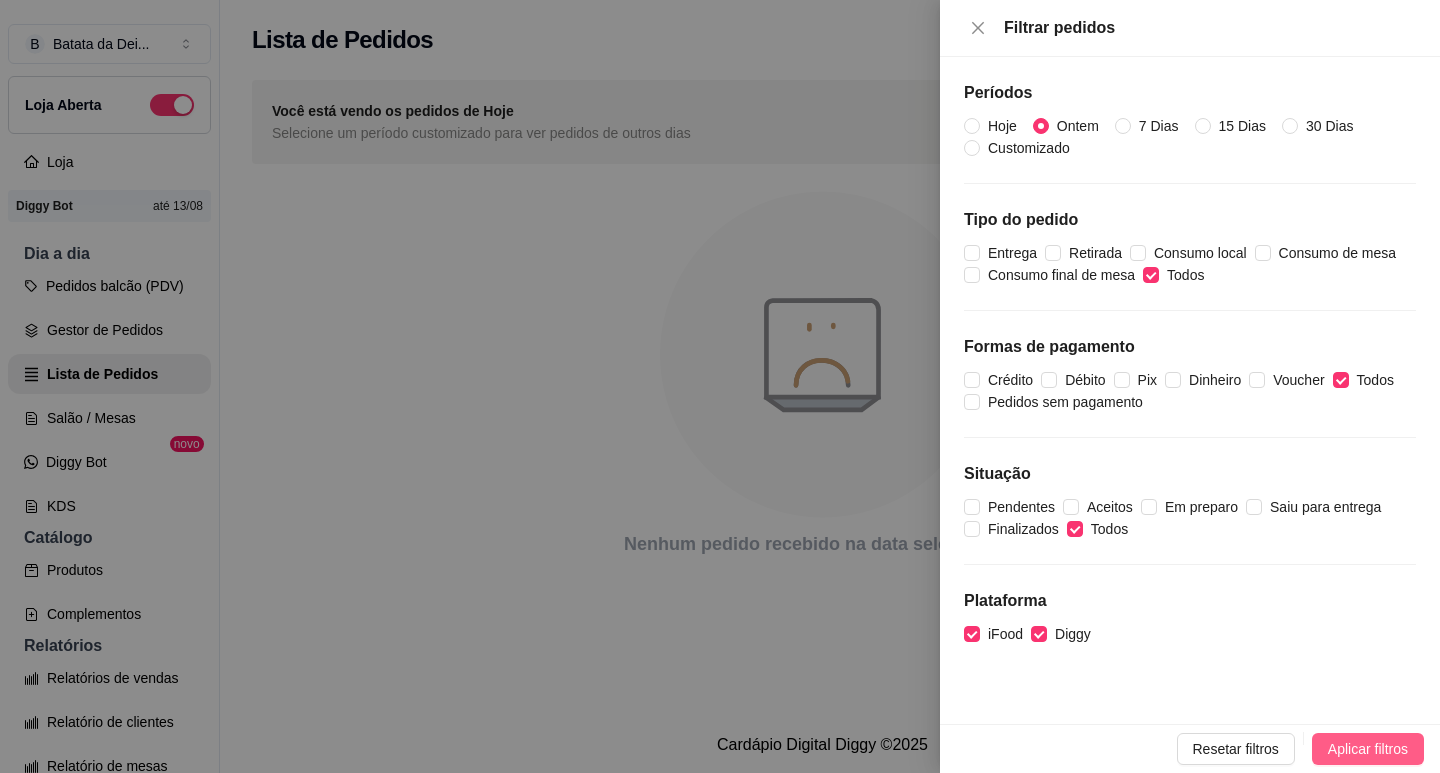 click on "Aplicar filtros" at bounding box center [1368, 749] 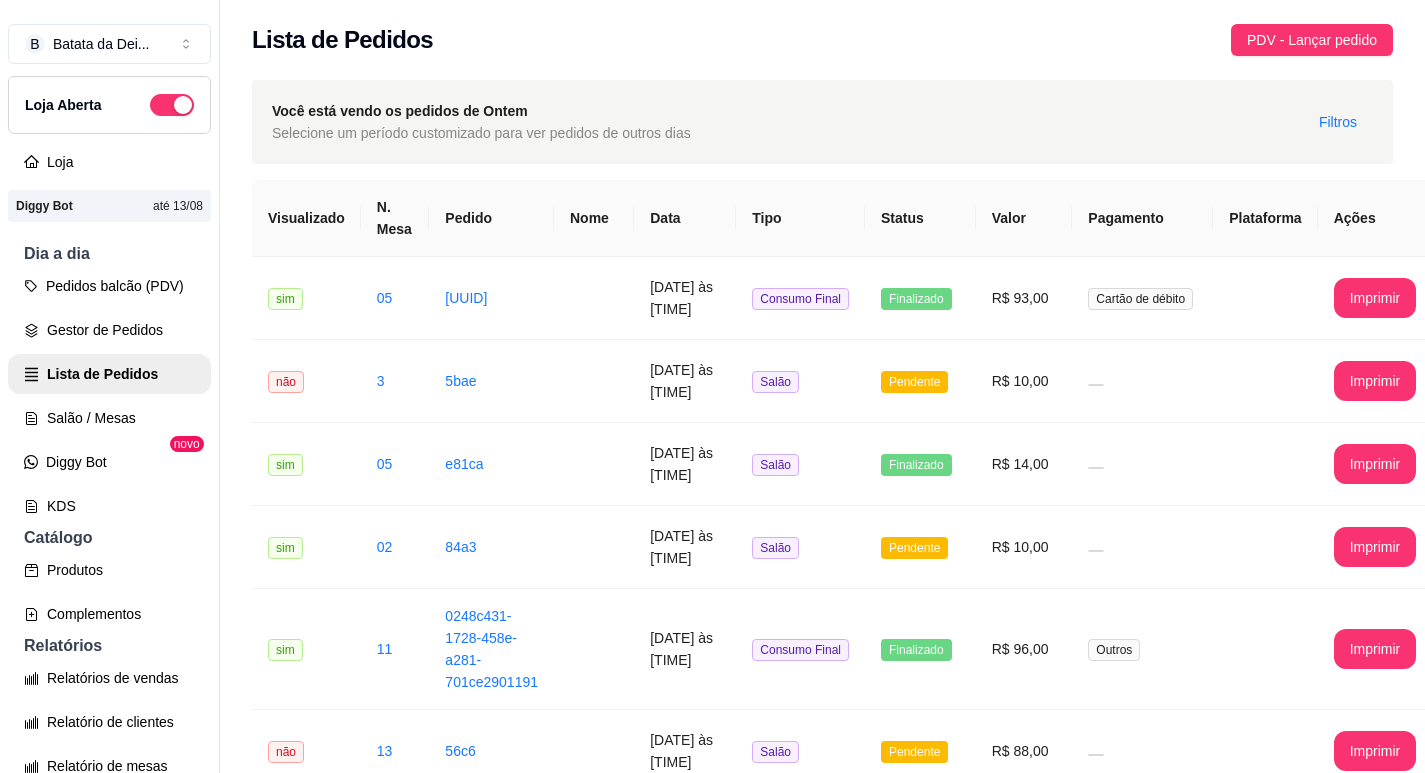scroll, scrollTop: 32, scrollLeft: 0, axis: vertical 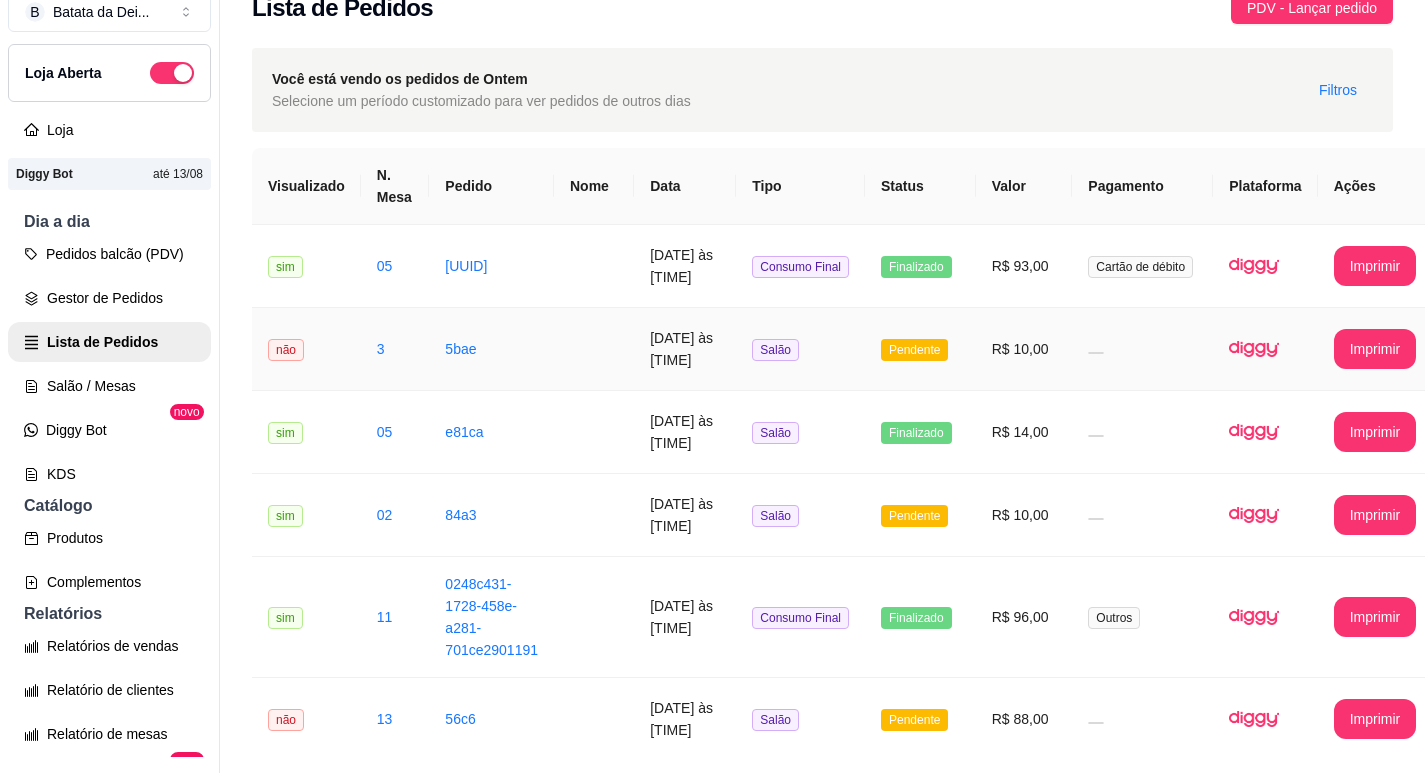 click at bounding box center (1142, 349) 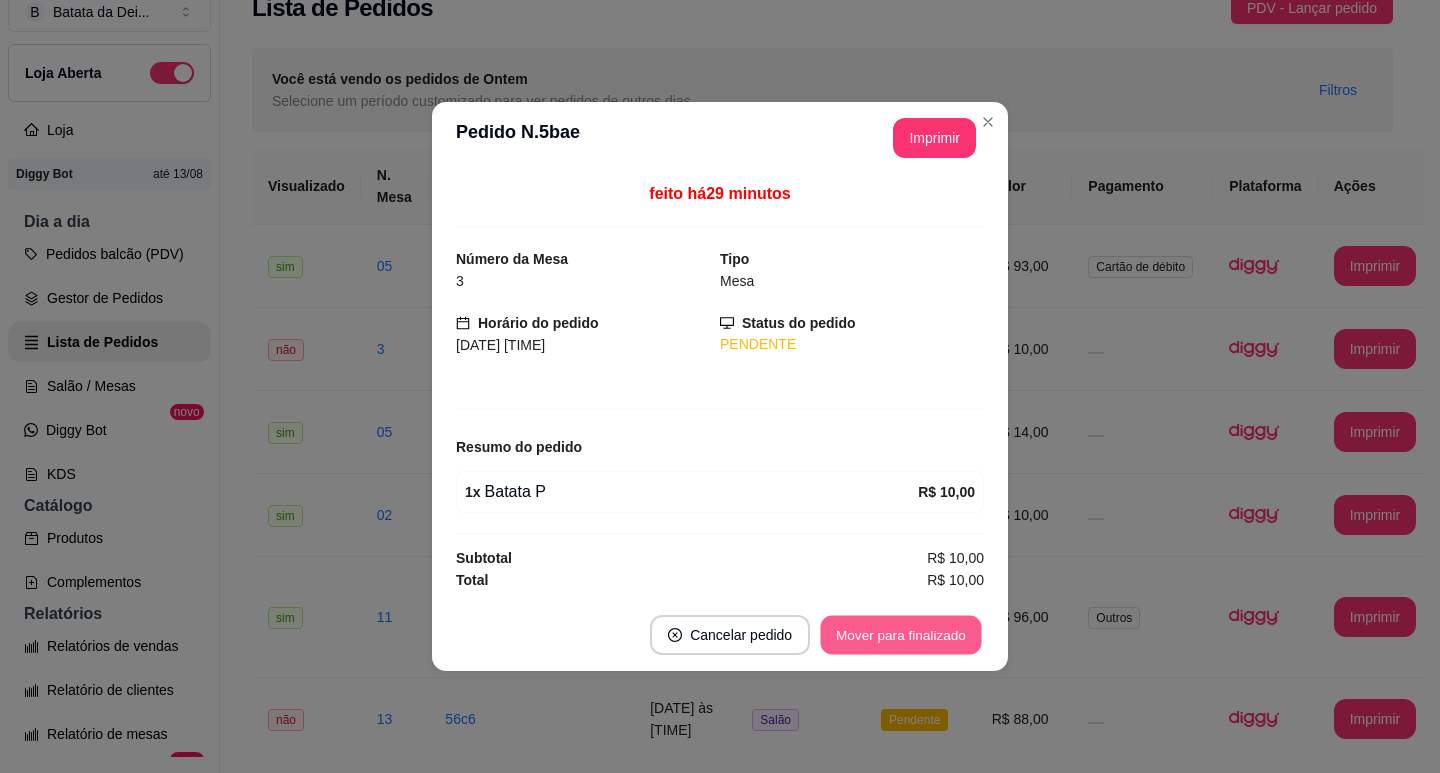 click on "Mover para finalizado" at bounding box center (901, 635) 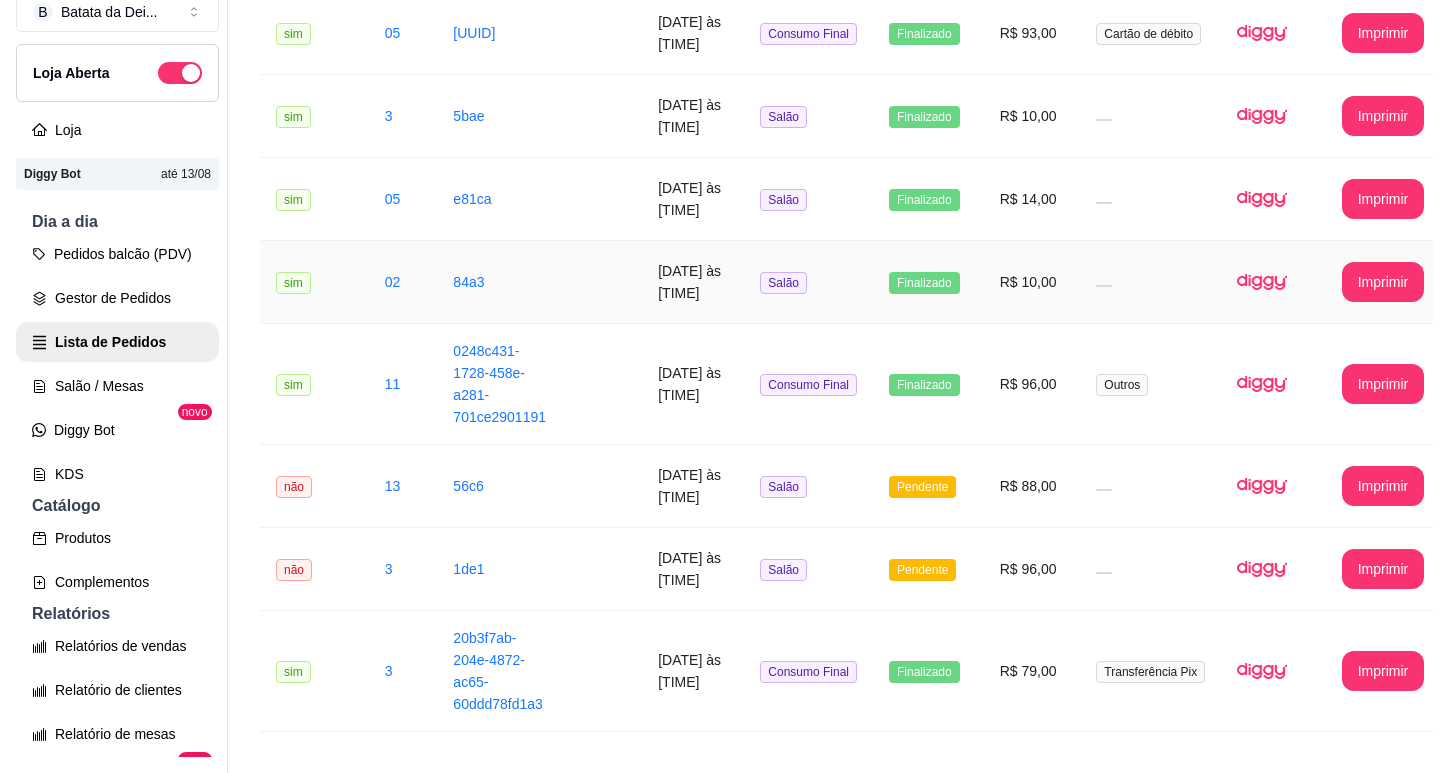 scroll, scrollTop: 700, scrollLeft: 0, axis: vertical 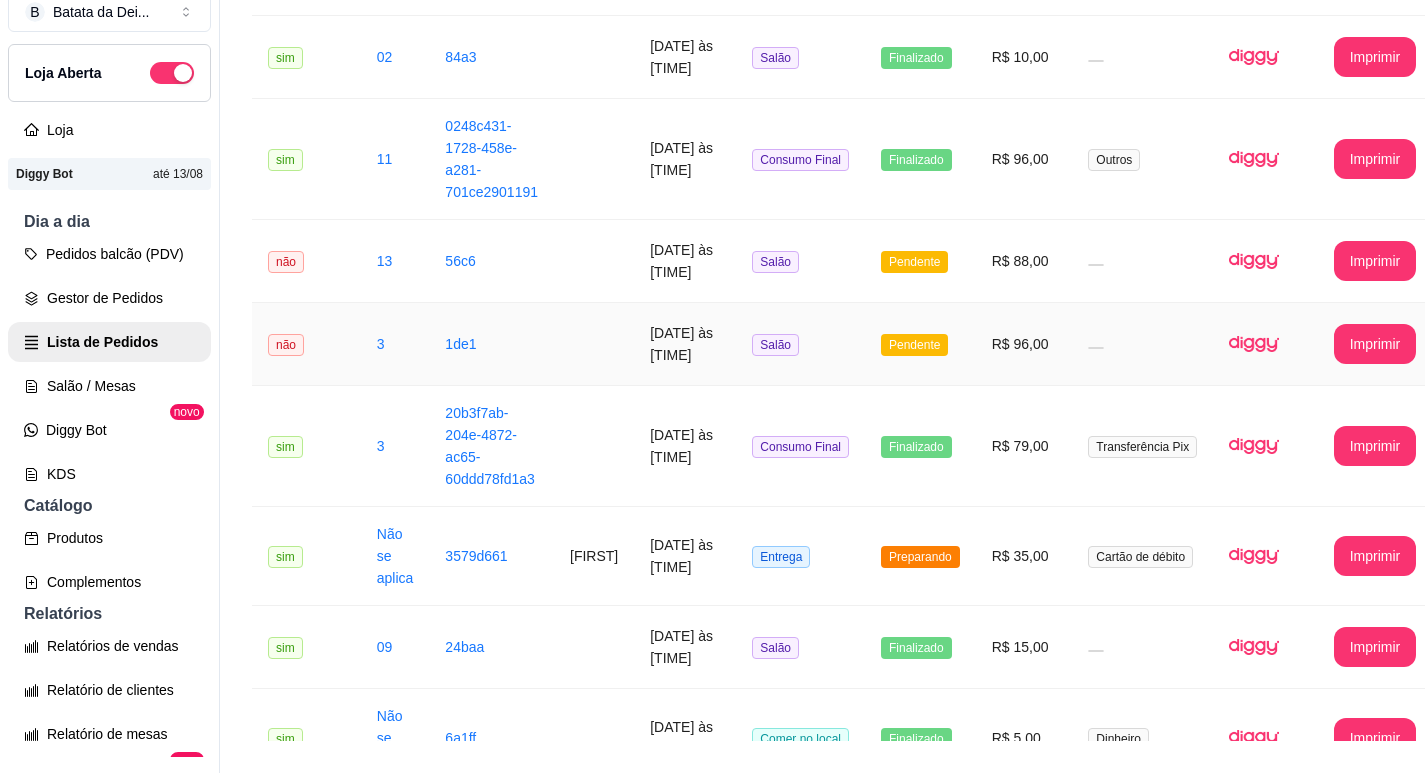 click on "1de1" at bounding box center (491, 344) 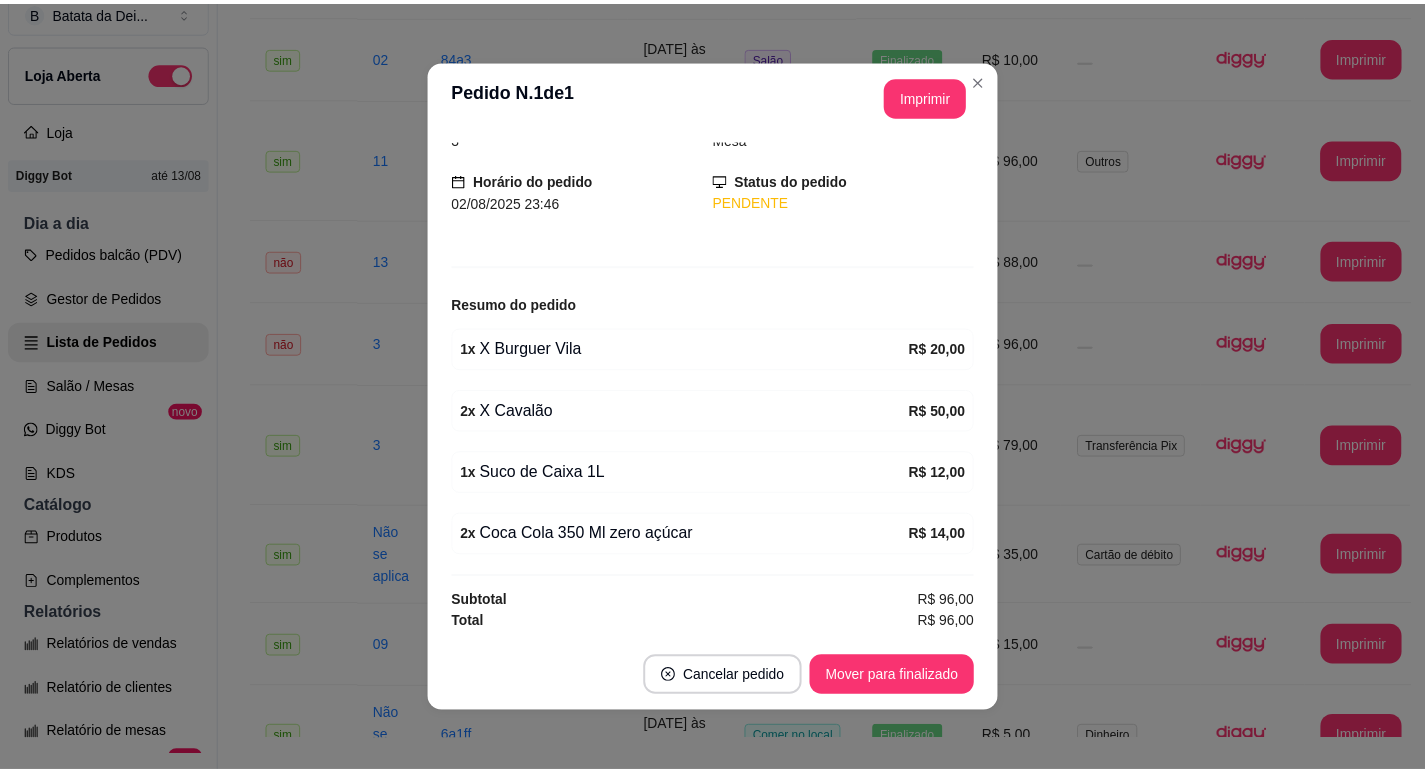scroll, scrollTop: 102, scrollLeft: 0, axis: vertical 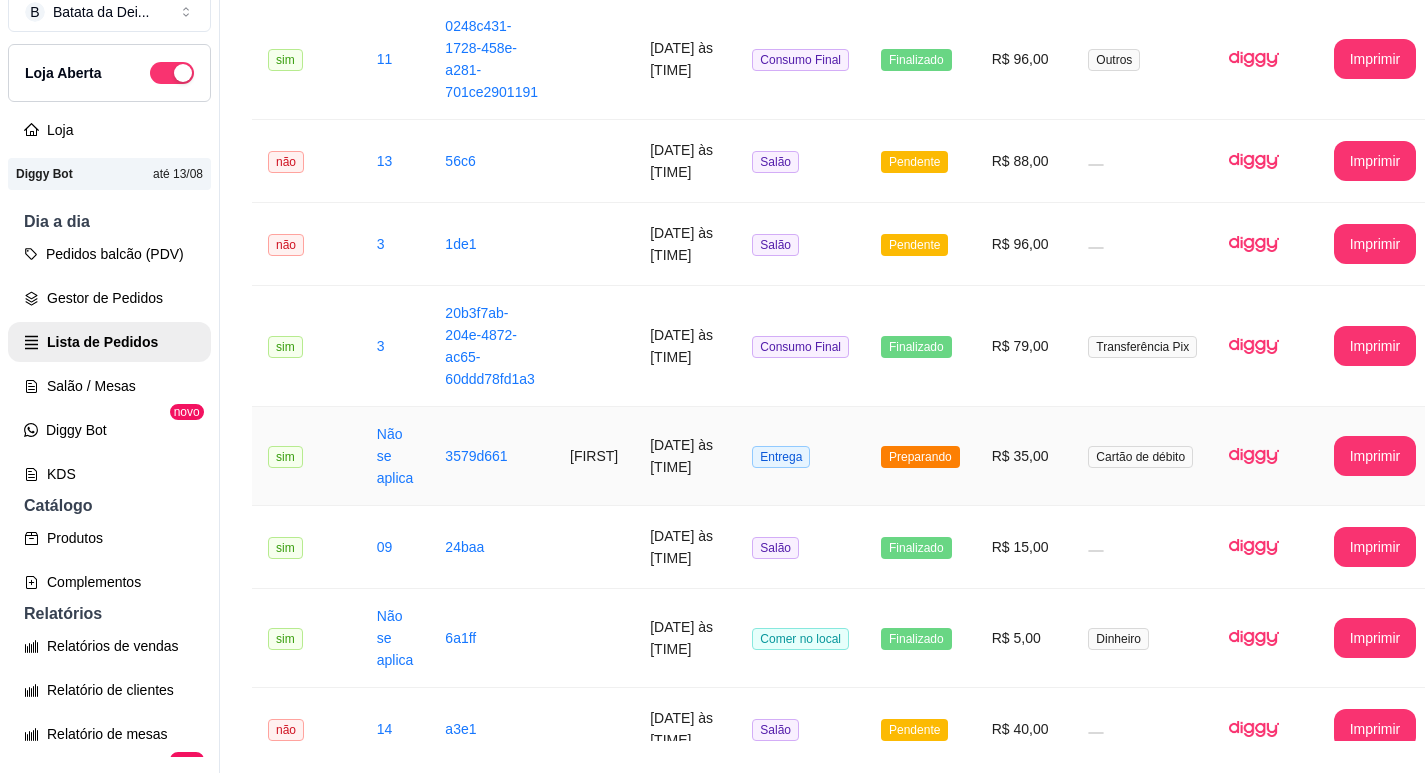 click on "Entrega" at bounding box center (800, 456) 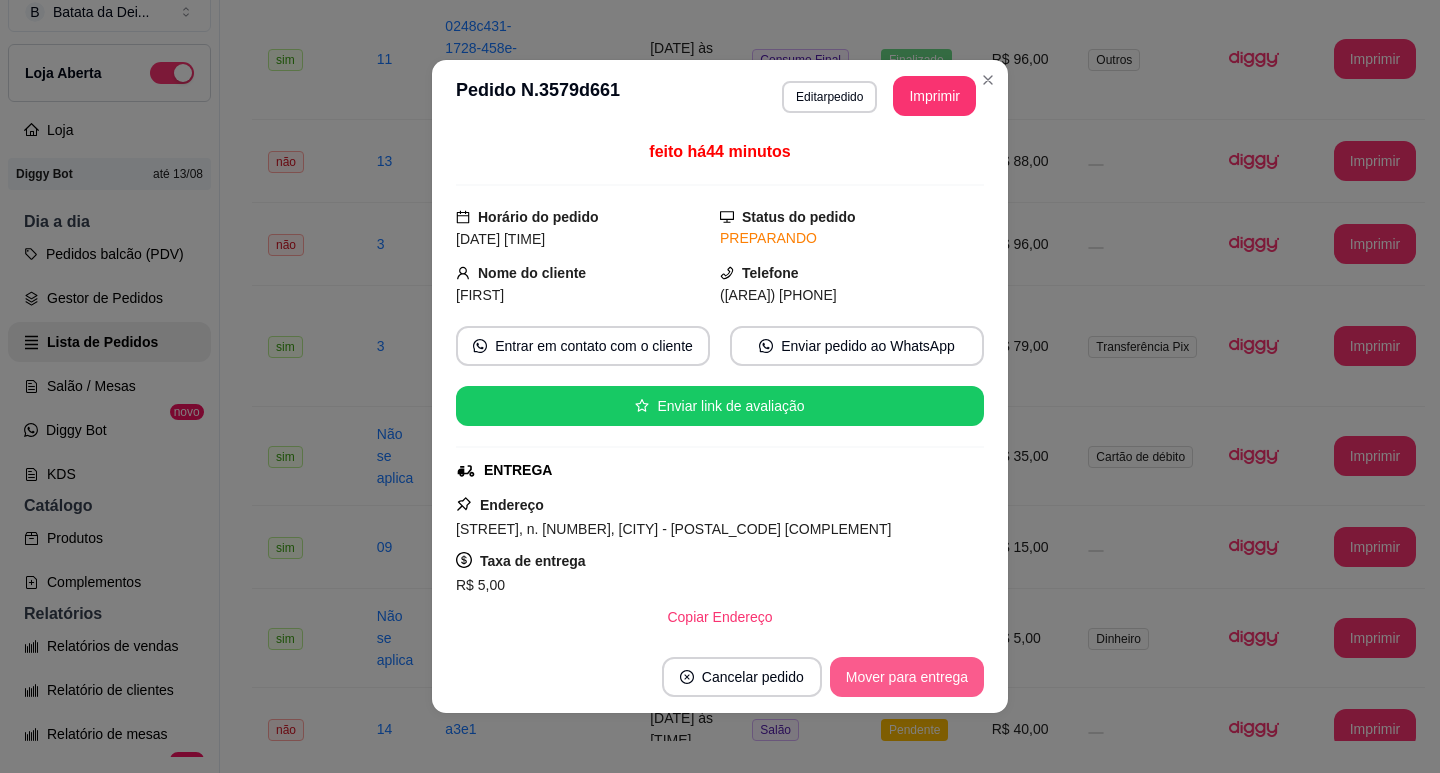 click on "Mover para entrega" at bounding box center (907, 677) 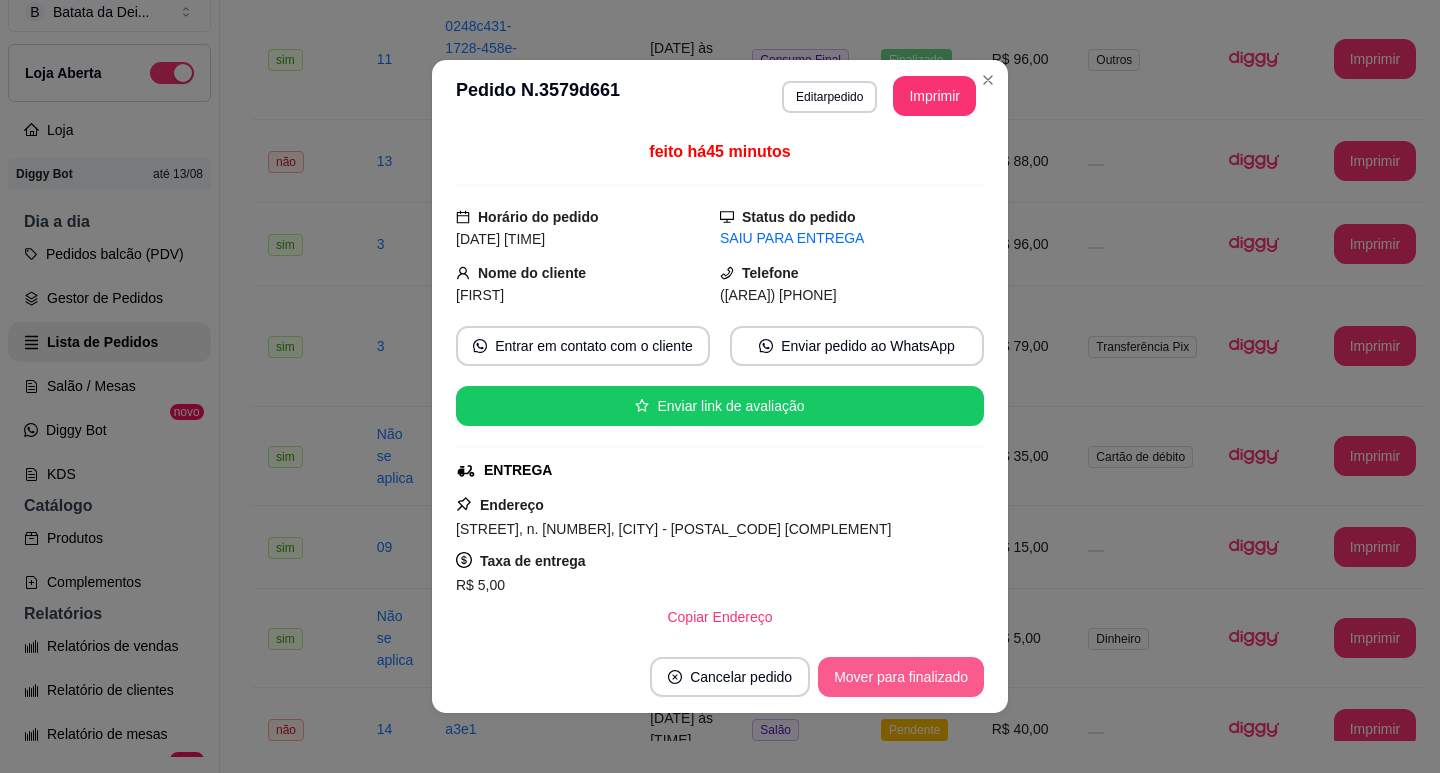 click on "Mover para finalizado" at bounding box center [901, 677] 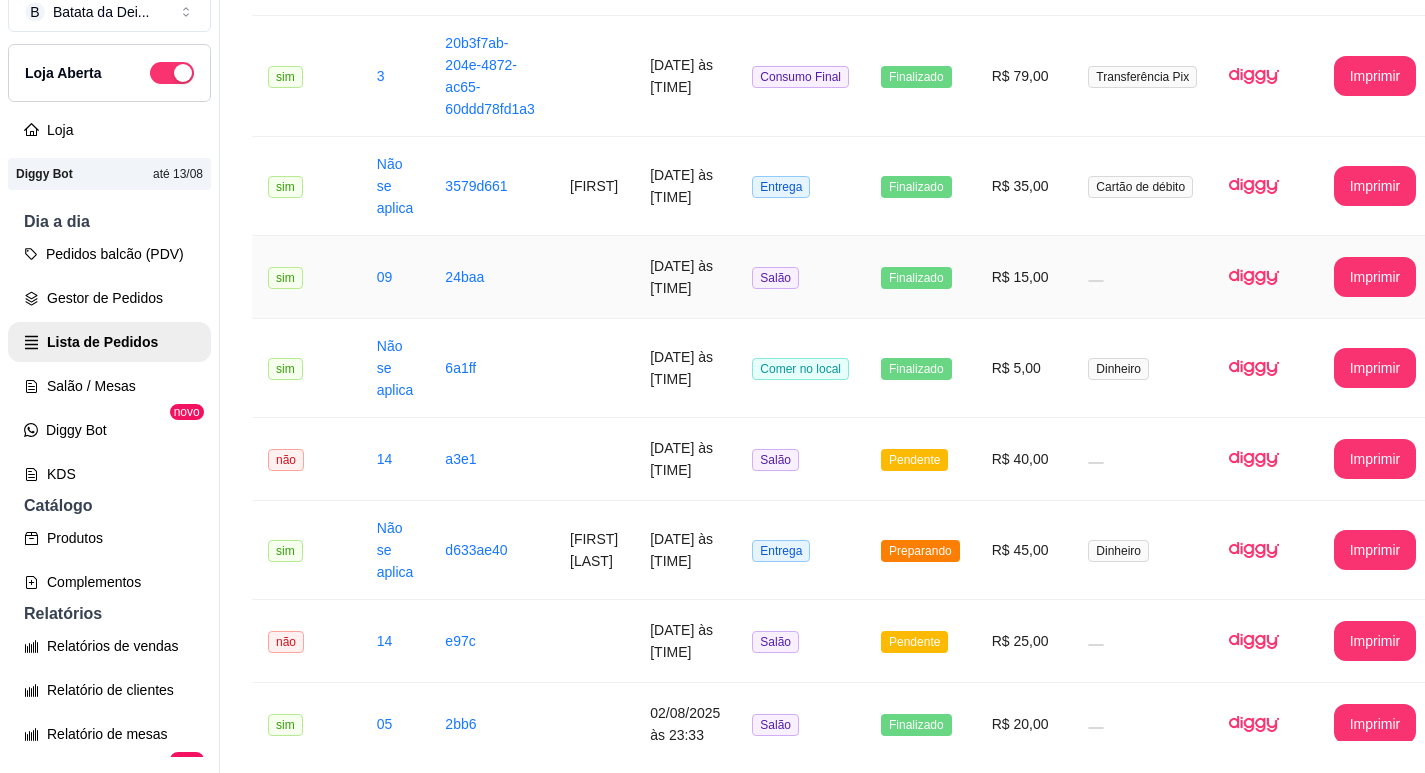scroll, scrollTop: 1100, scrollLeft: 0, axis: vertical 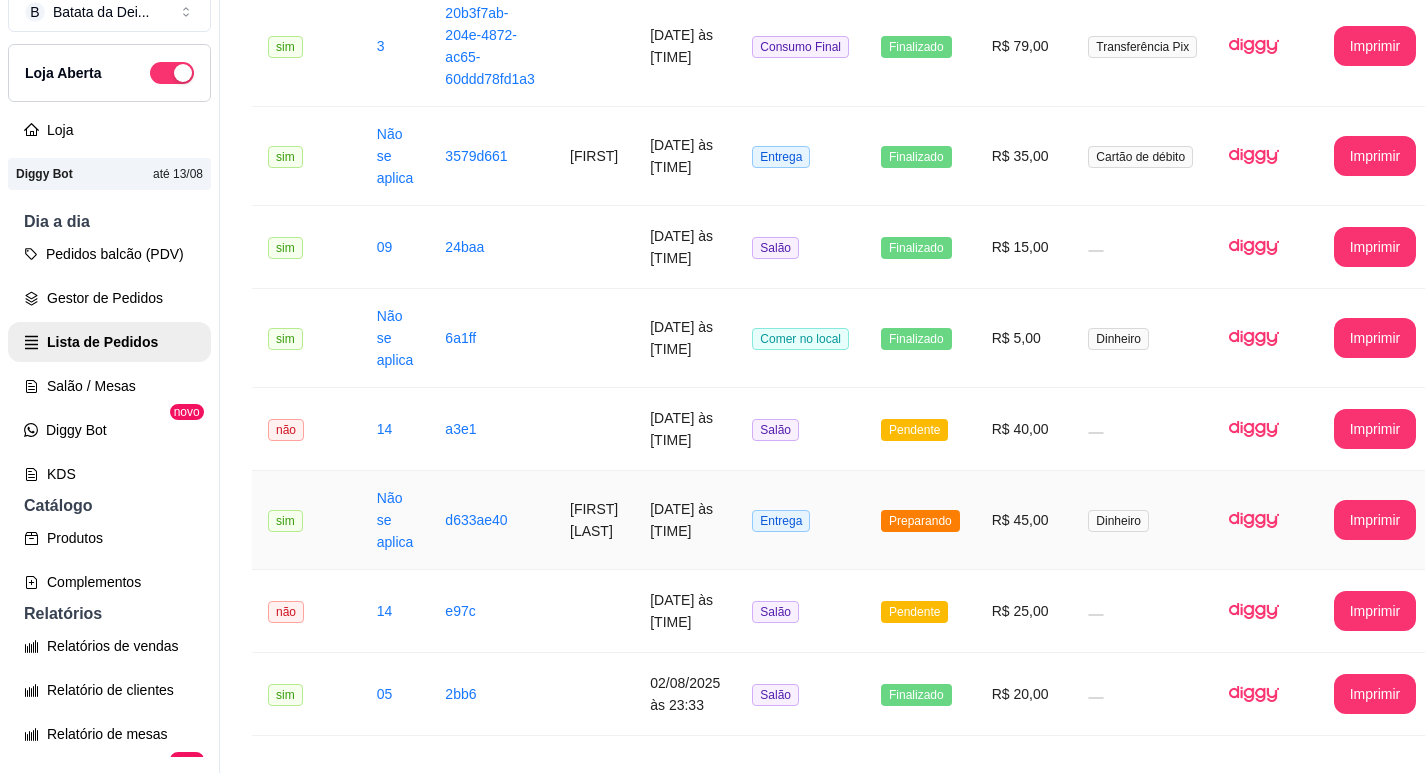 click on "Entrega" at bounding box center [800, 520] 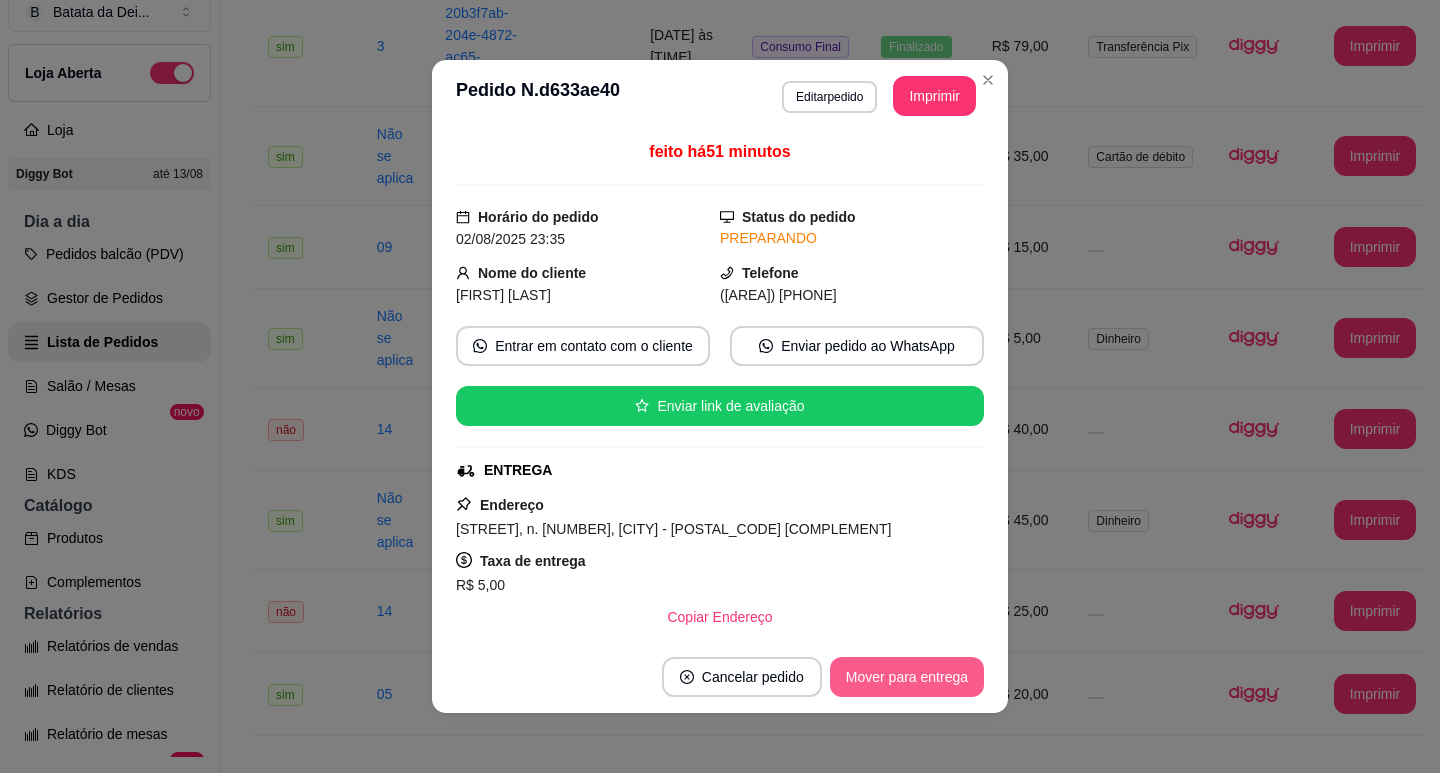 click on "Mover para entrega" at bounding box center [907, 677] 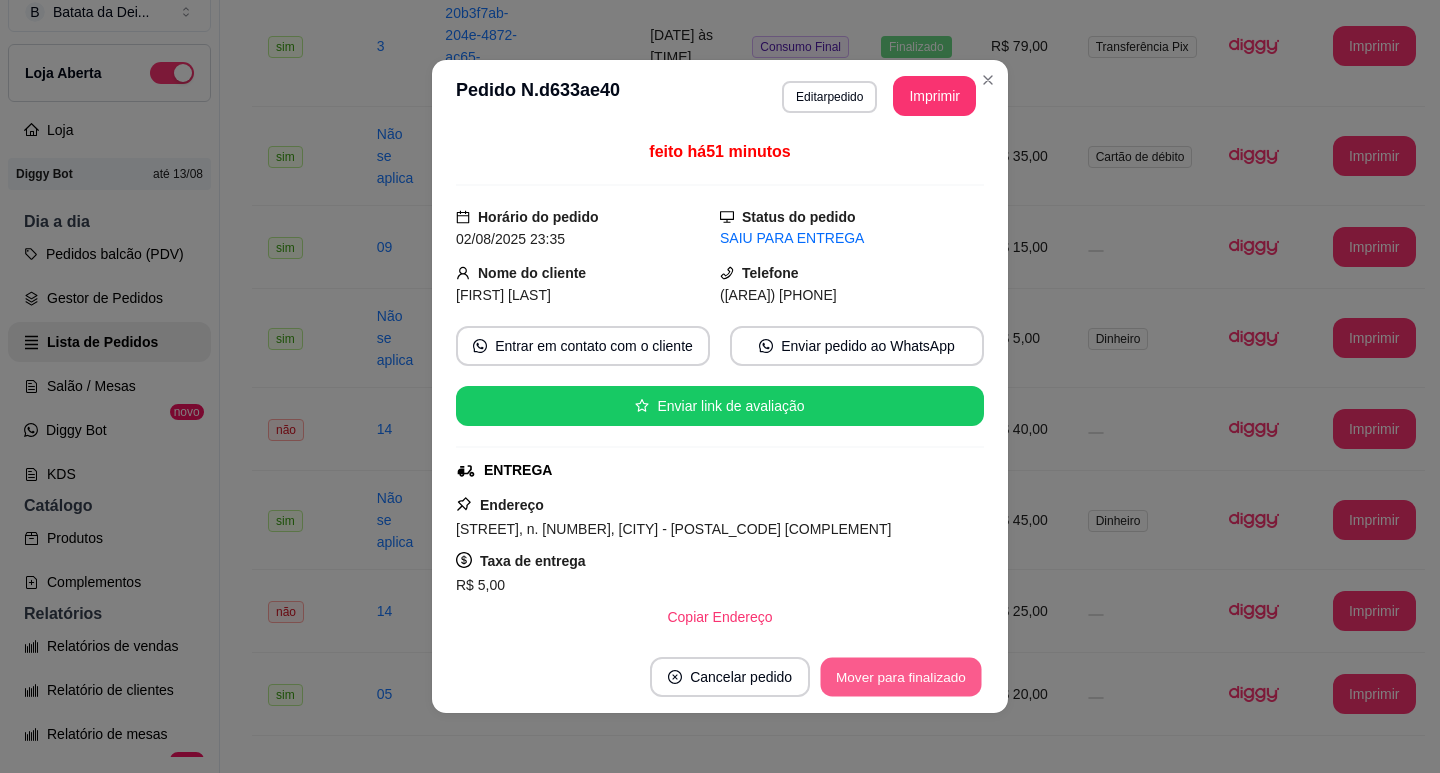 click on "Mover para finalizado" at bounding box center (901, 677) 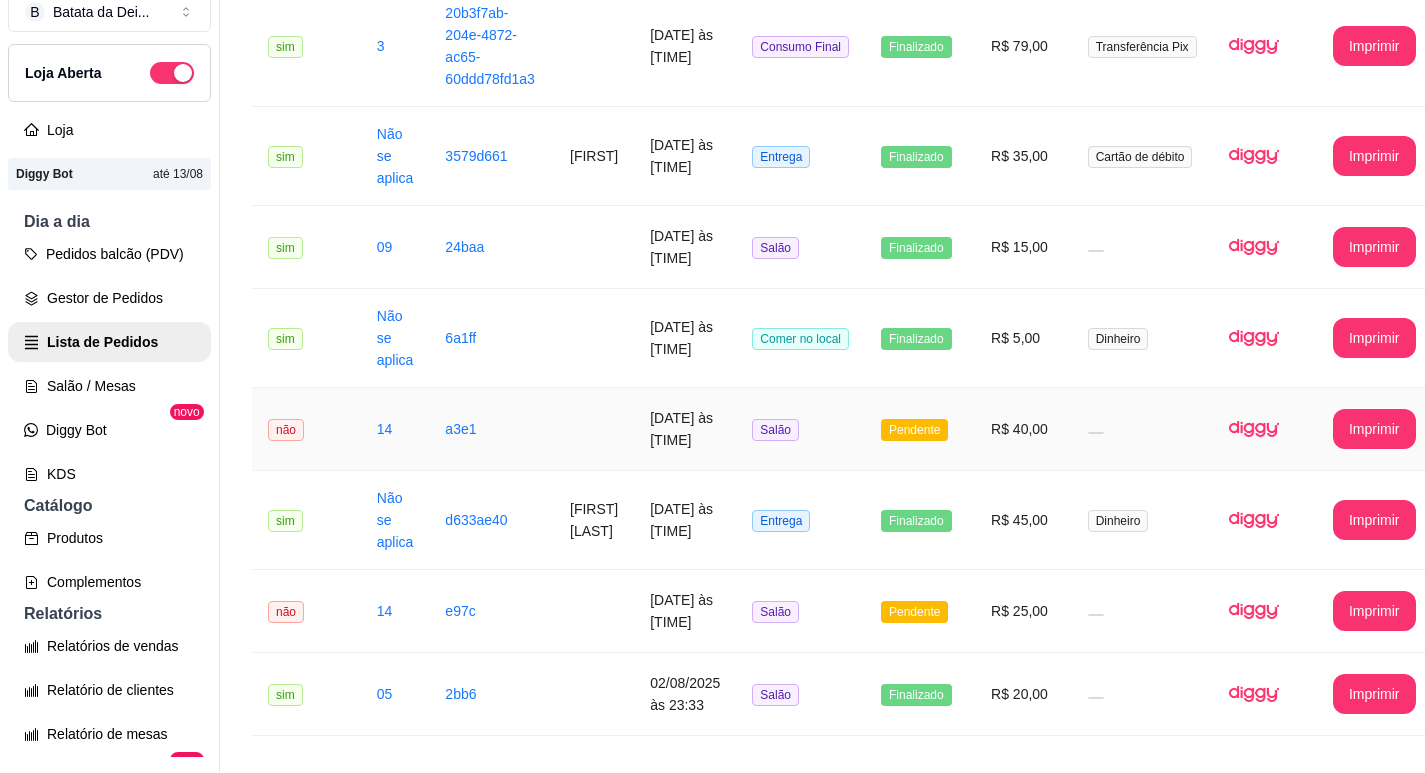 click on "Salão" at bounding box center (800, 429) 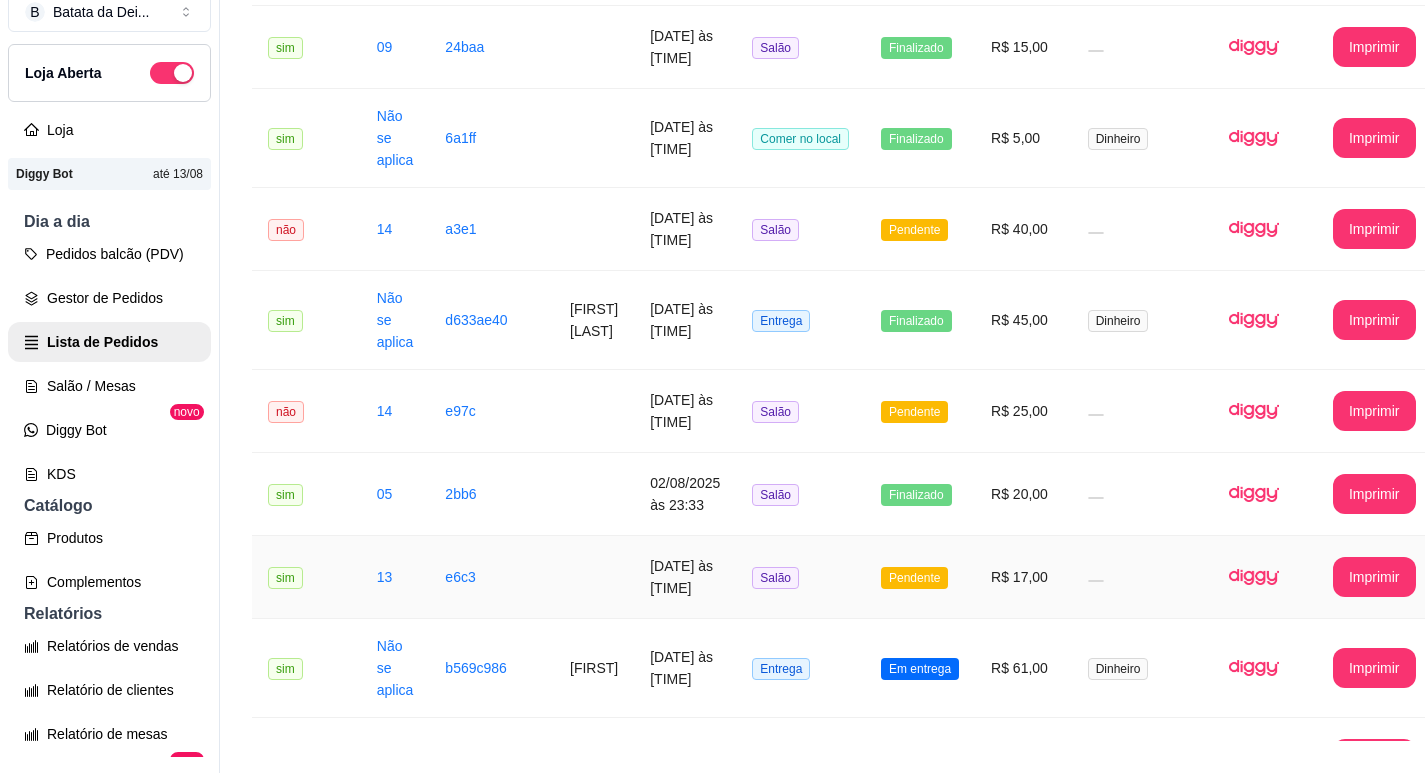 scroll, scrollTop: 1400, scrollLeft: 0, axis: vertical 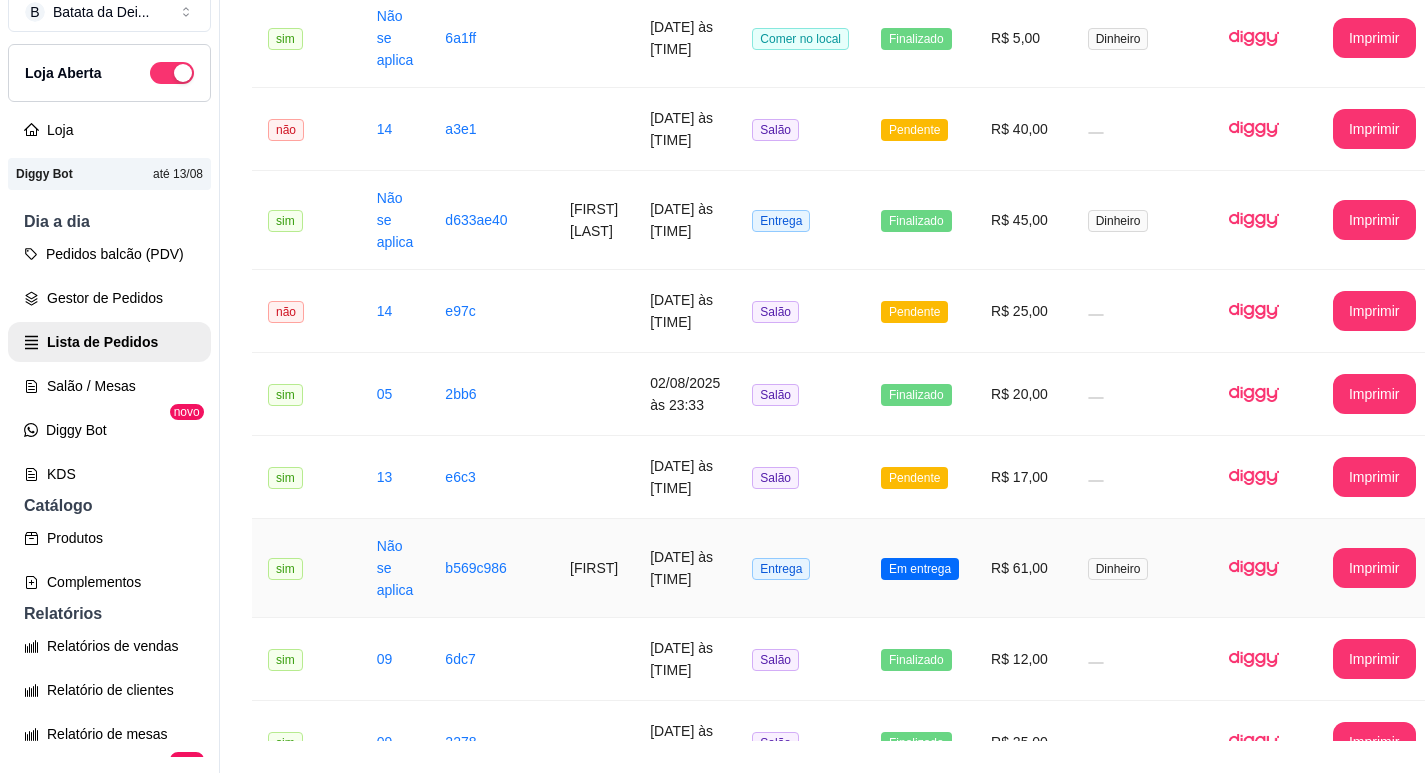 click on "Entrega" at bounding box center (800, 568) 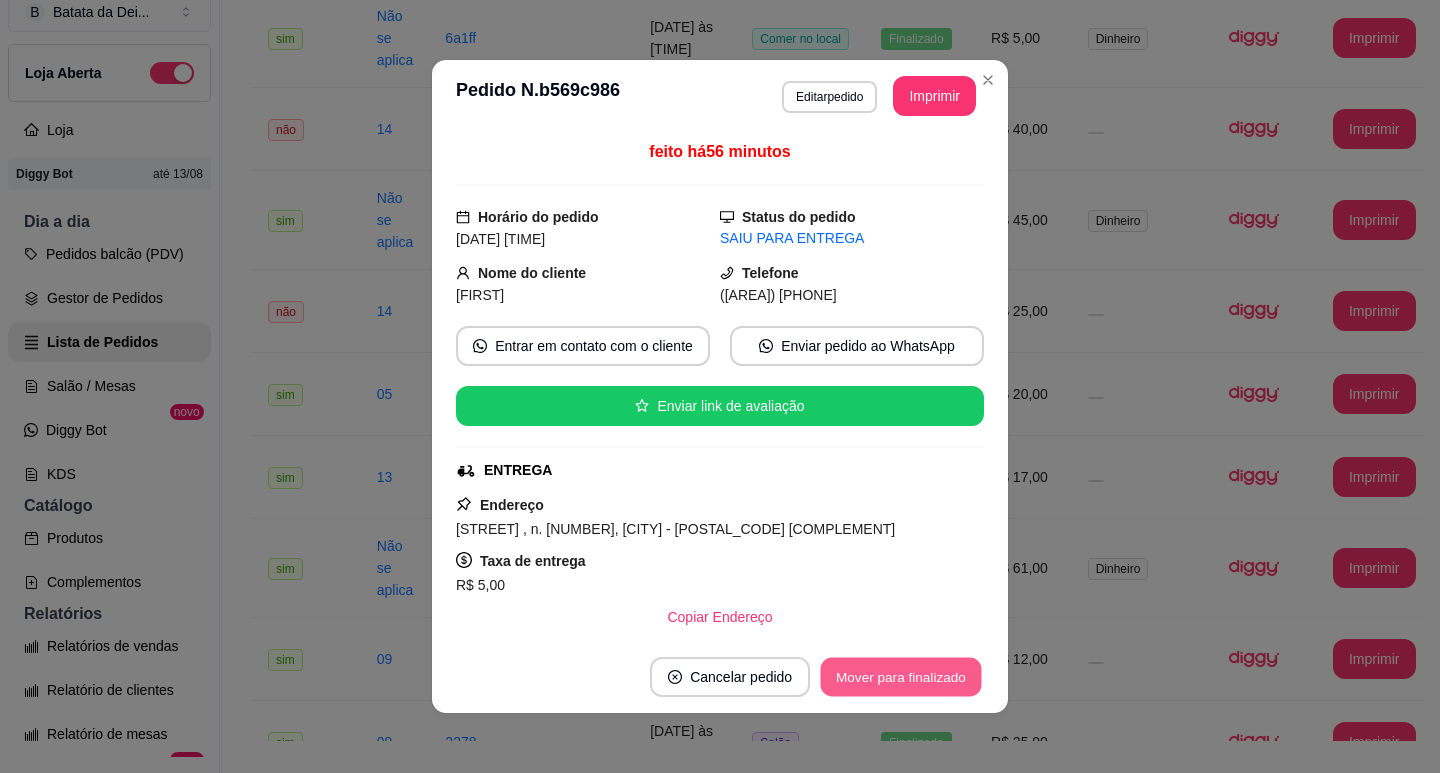 click on "Mover para finalizado" at bounding box center [901, 677] 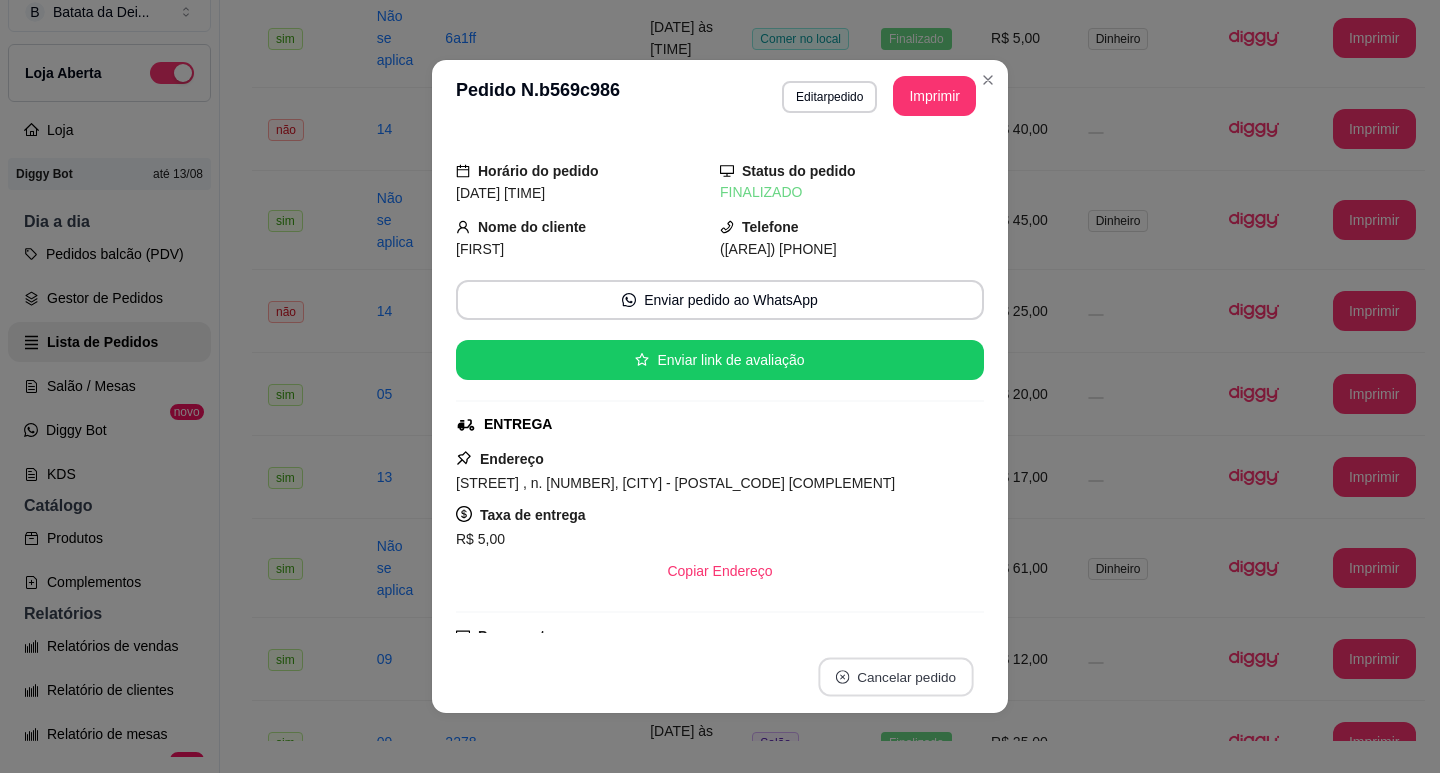 click on "Cancelar pedido" at bounding box center [895, 677] 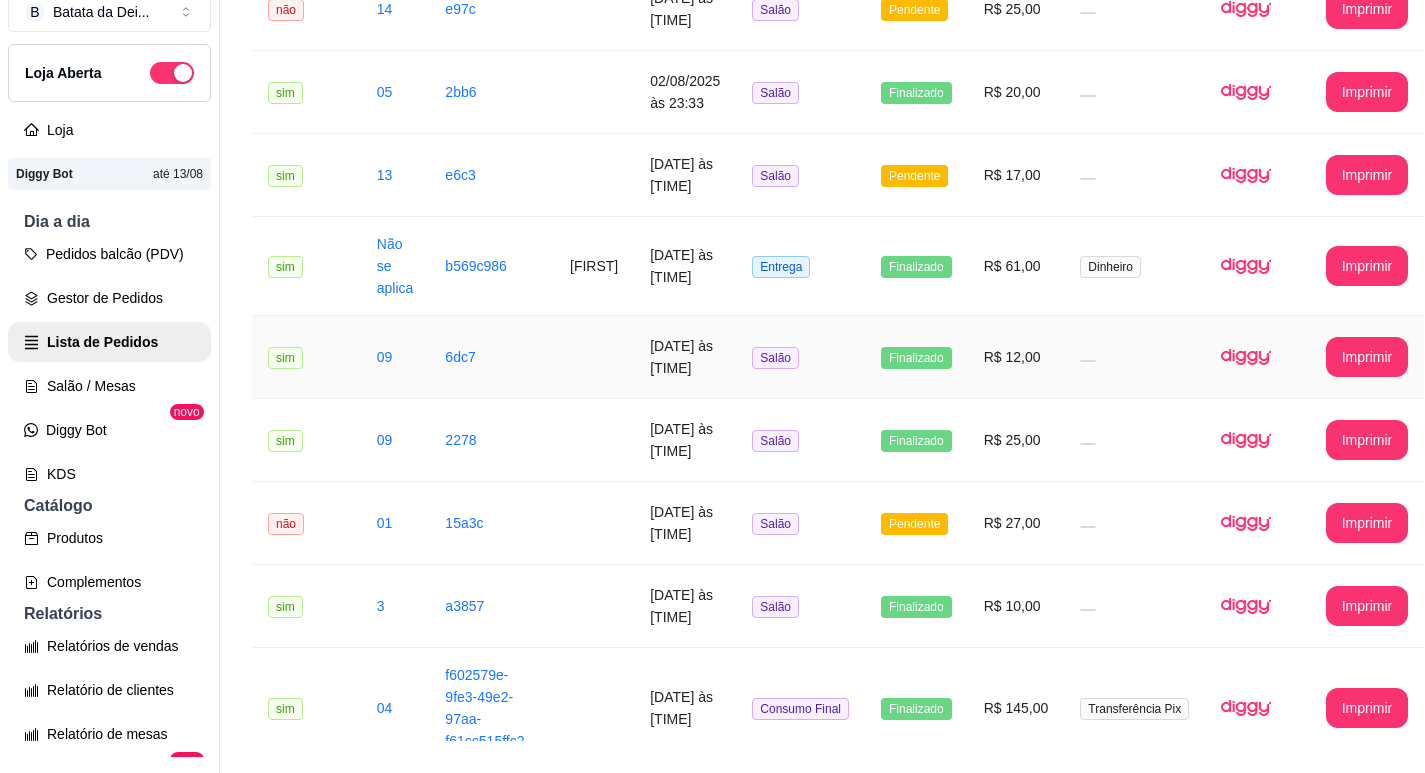 scroll, scrollTop: 1800, scrollLeft: 0, axis: vertical 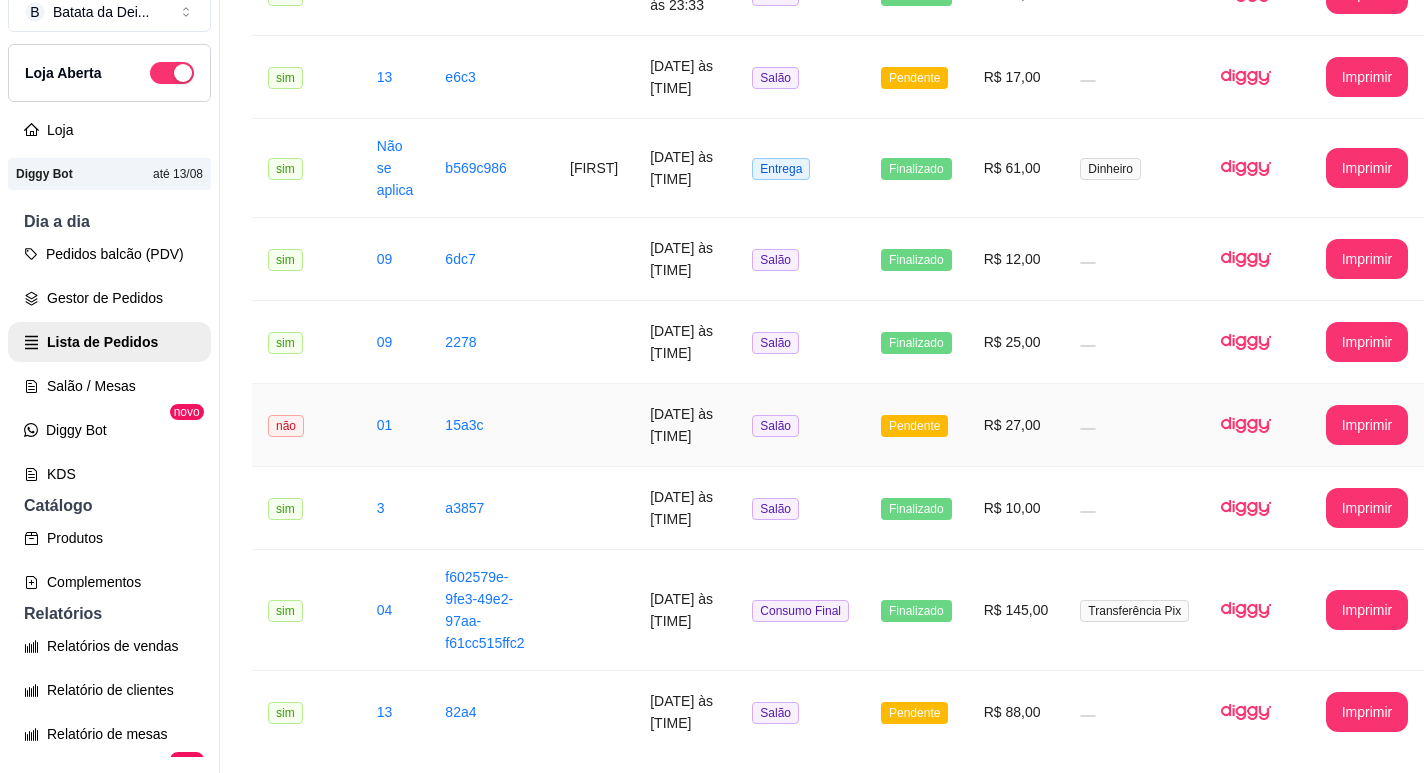 click on "Salão" at bounding box center (800, 425) 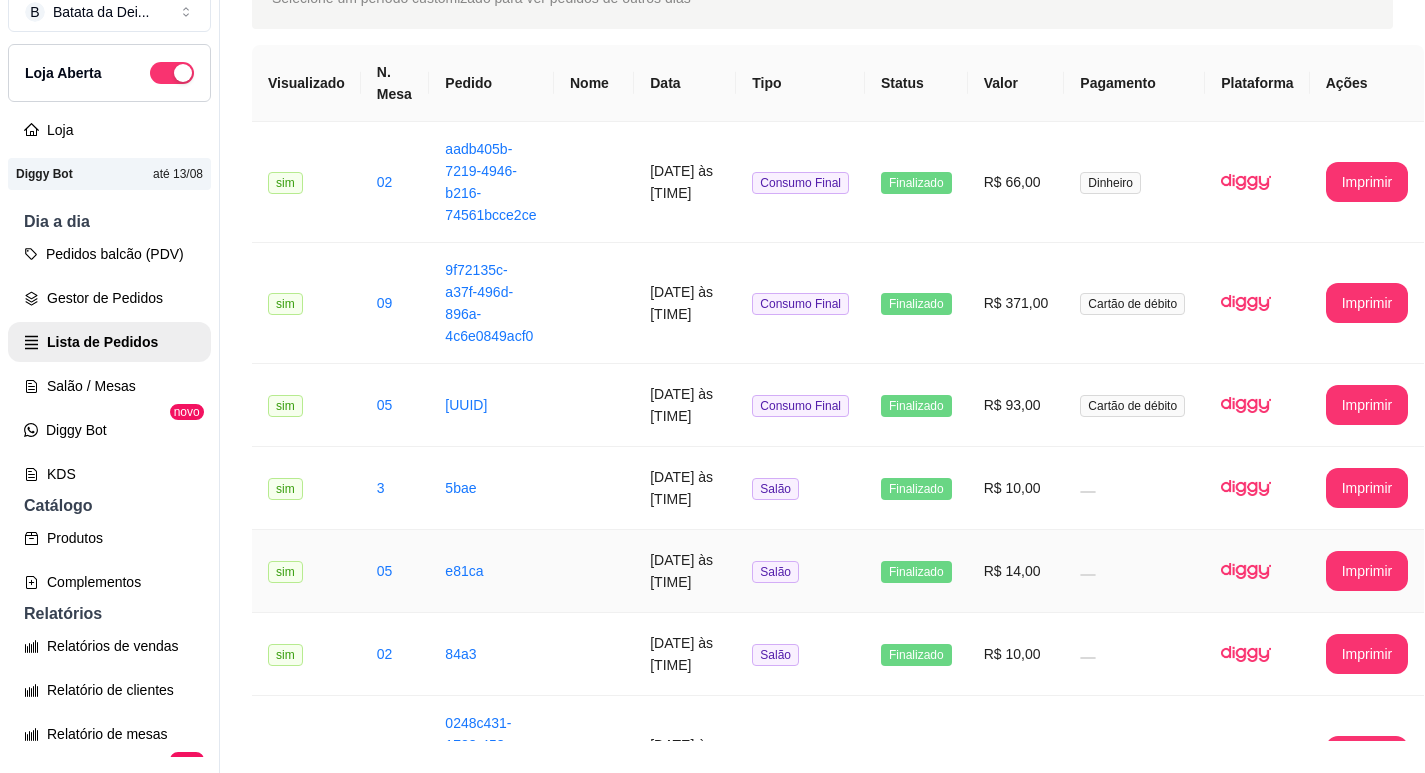 scroll, scrollTop: 0, scrollLeft: 0, axis: both 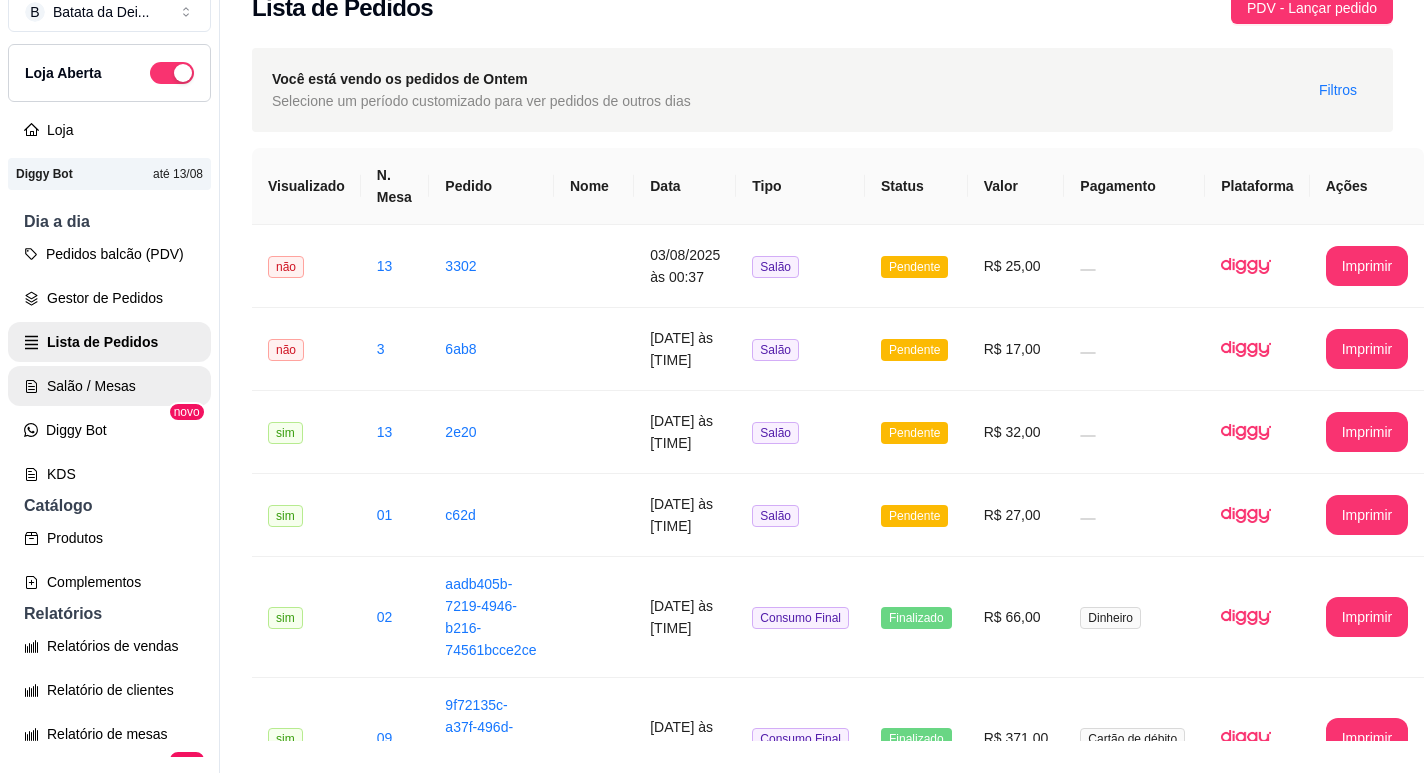 click on "Salão / Mesas" at bounding box center [109, 386] 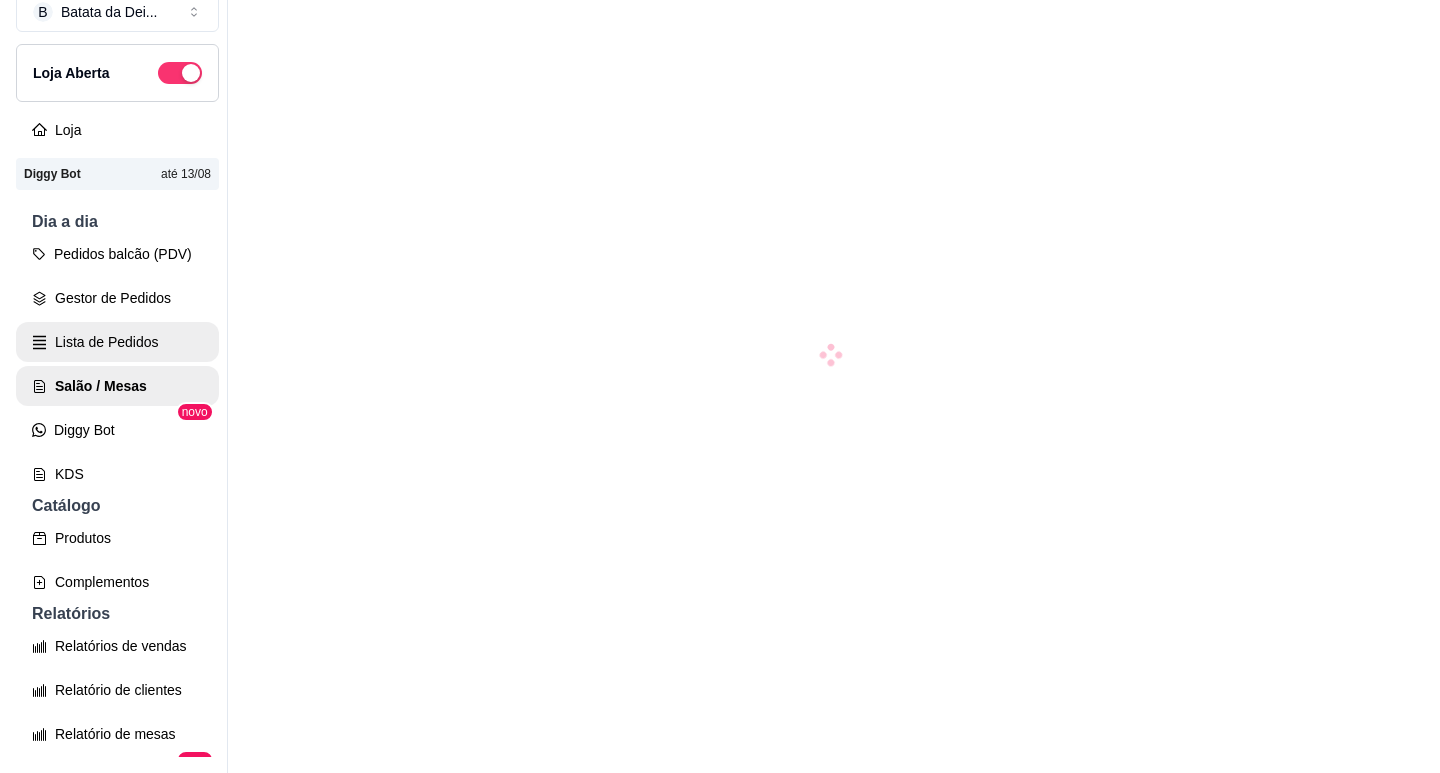 scroll, scrollTop: 0, scrollLeft: 0, axis: both 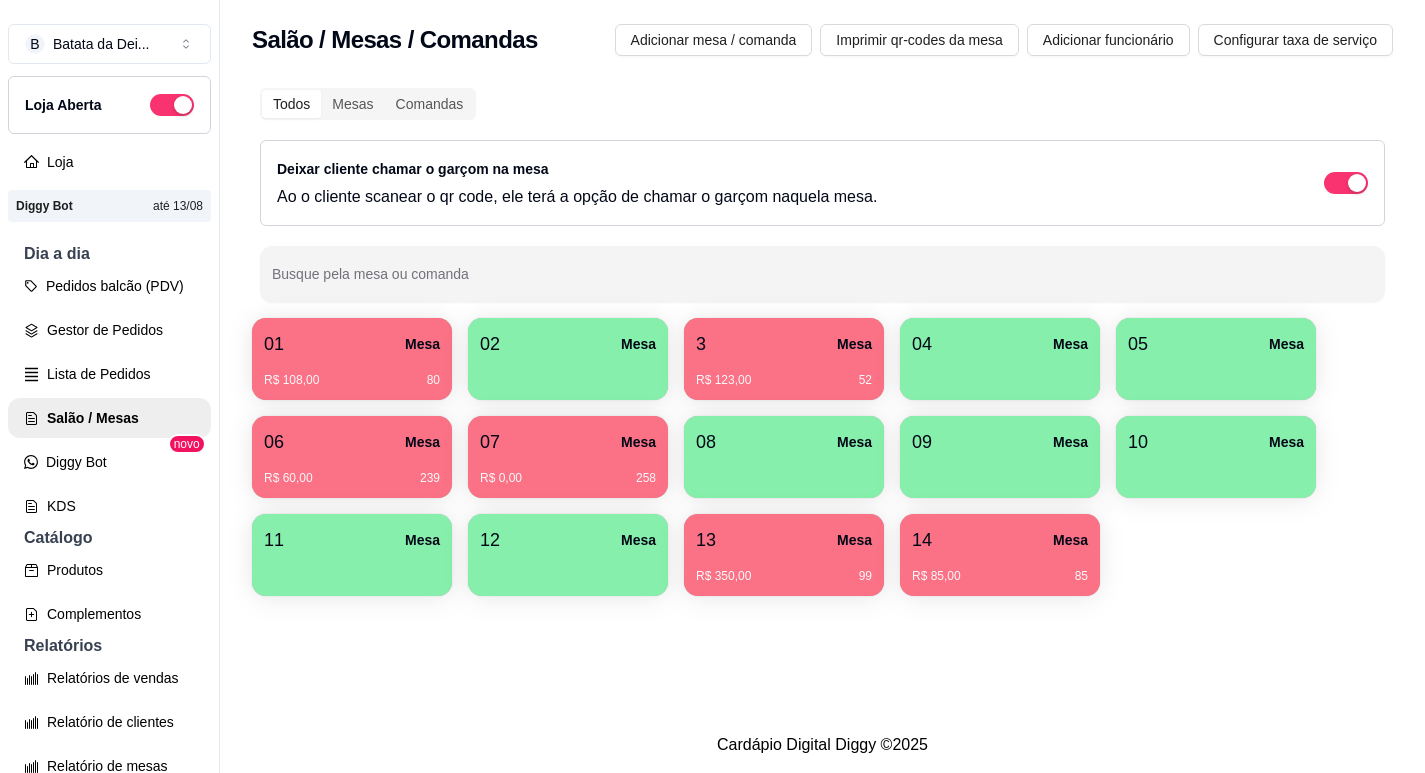 click on "14 Mesa R$ 85,00 85" at bounding box center (1000, 555) 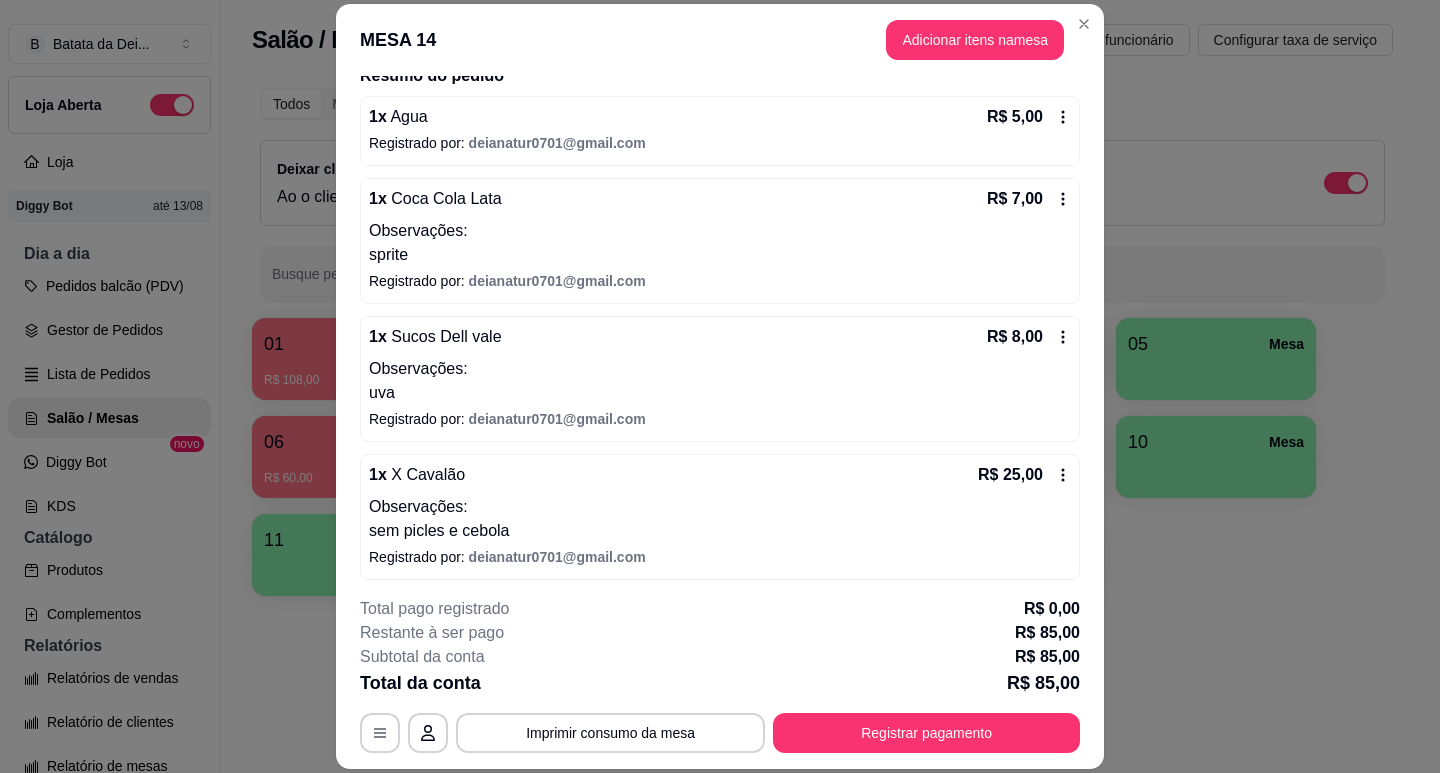scroll, scrollTop: 340, scrollLeft: 0, axis: vertical 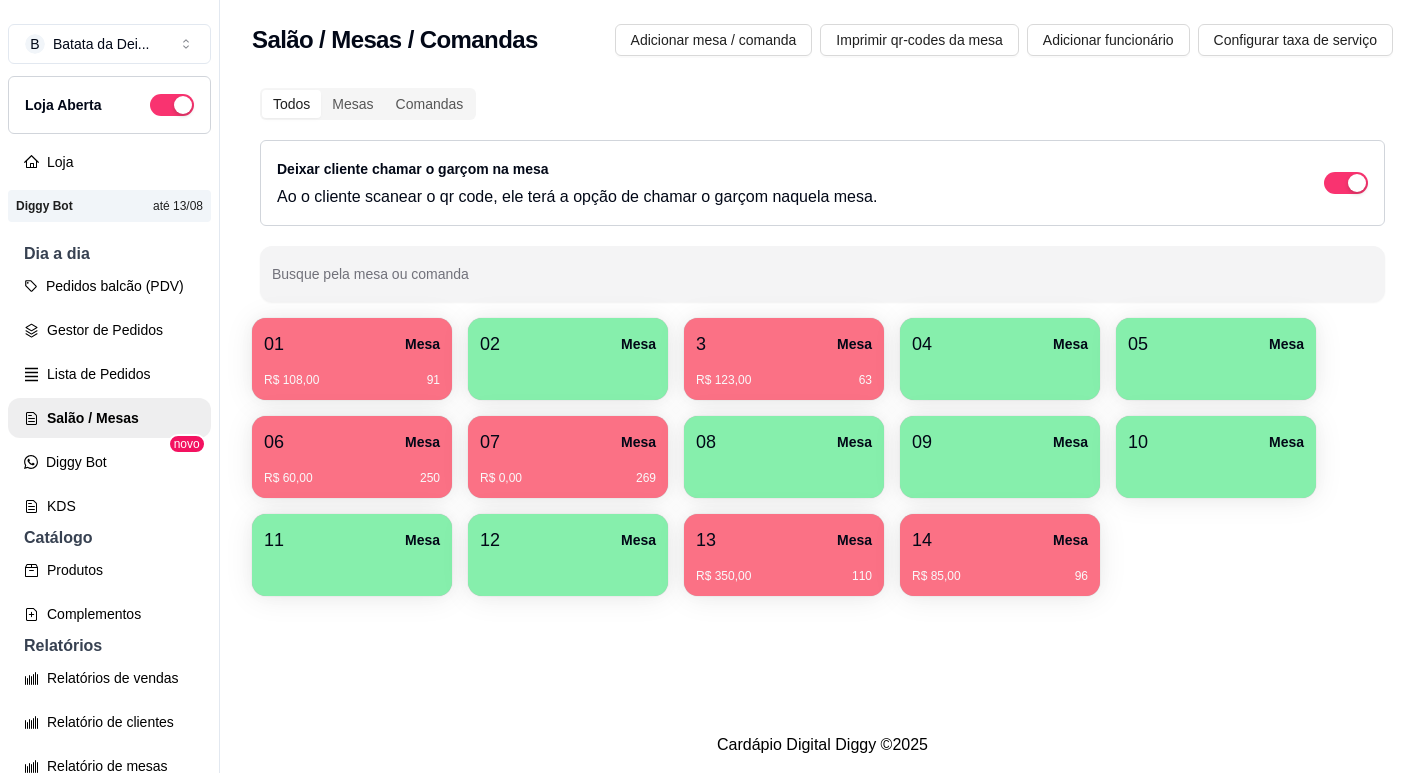 click on "R$ 350,00 110" at bounding box center (784, 569) 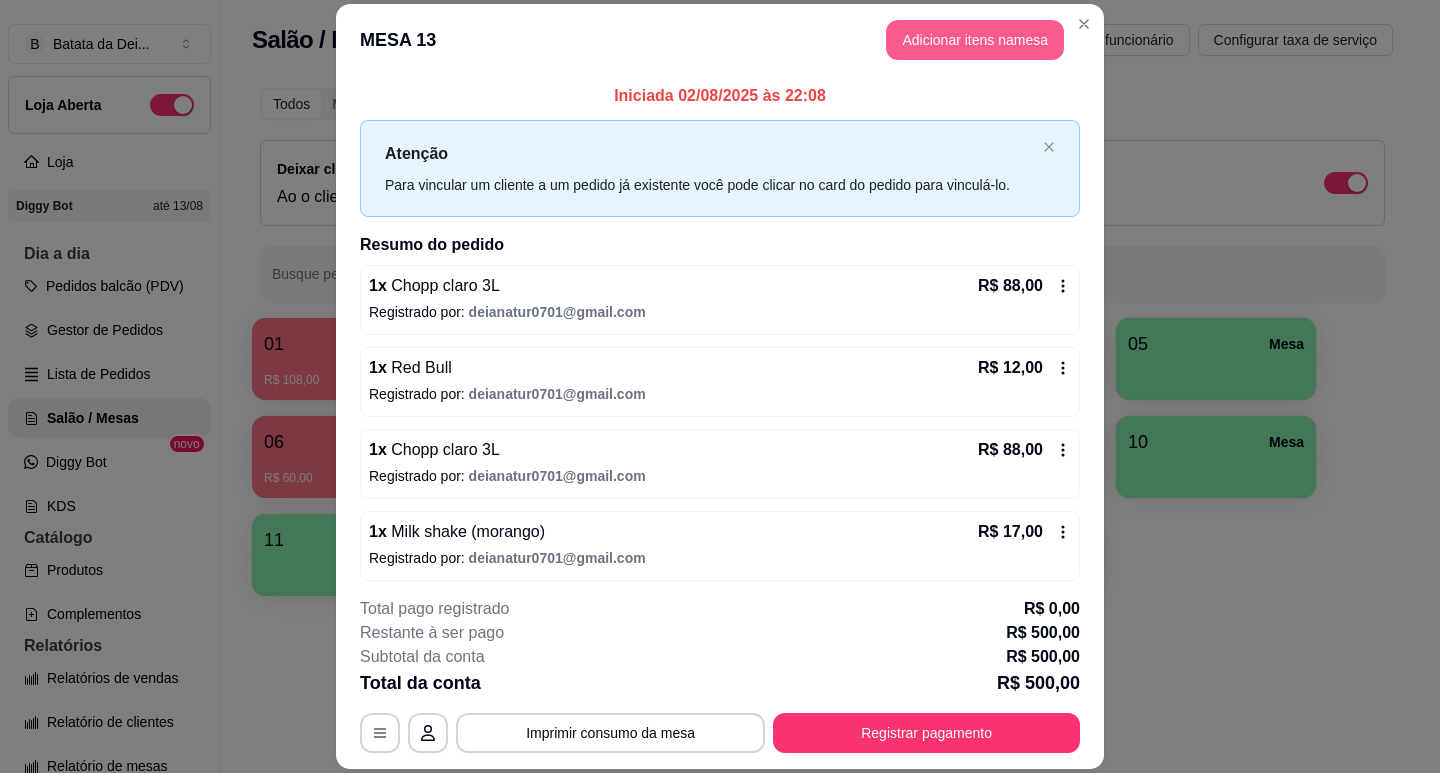 click on "Adicionar itens na  mesa" at bounding box center [975, 40] 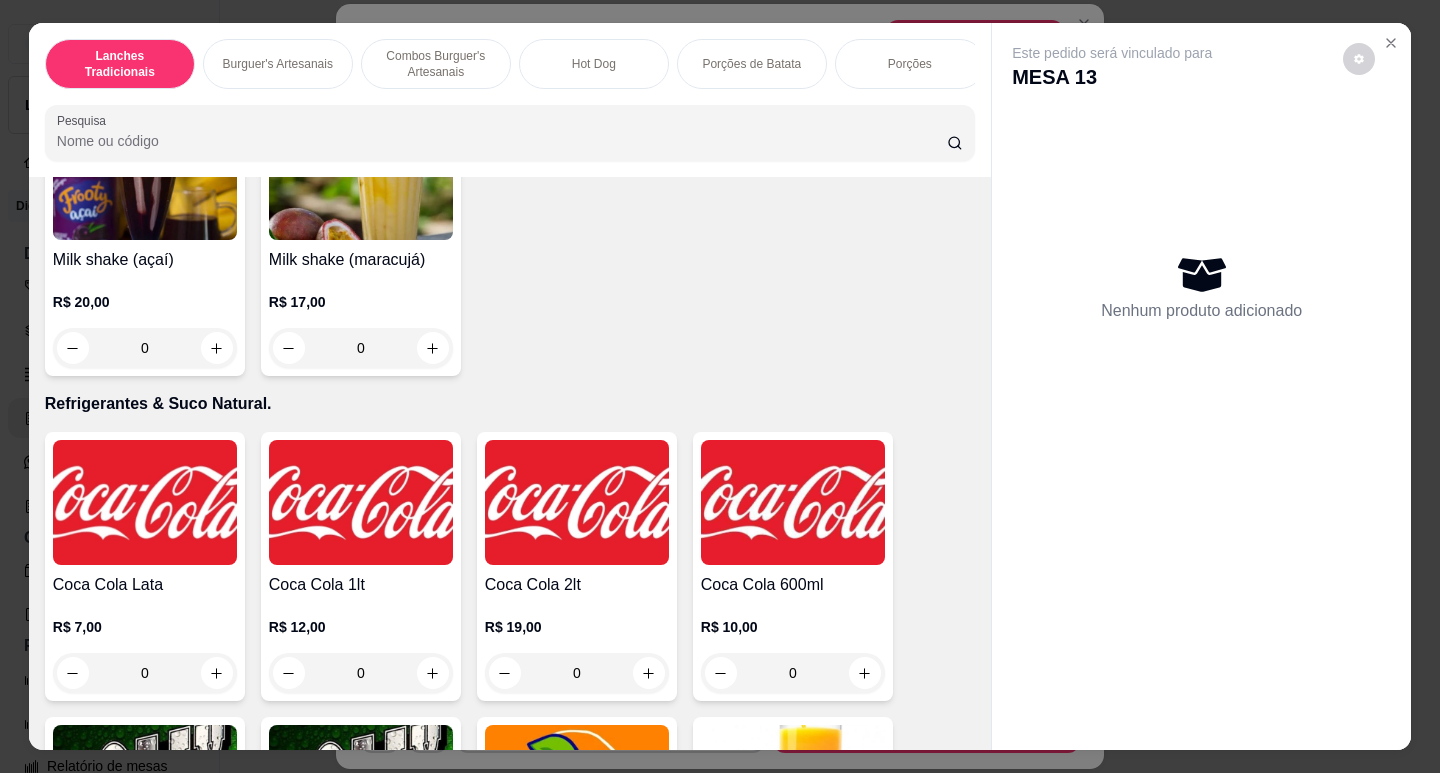 scroll, scrollTop: 3800, scrollLeft: 0, axis: vertical 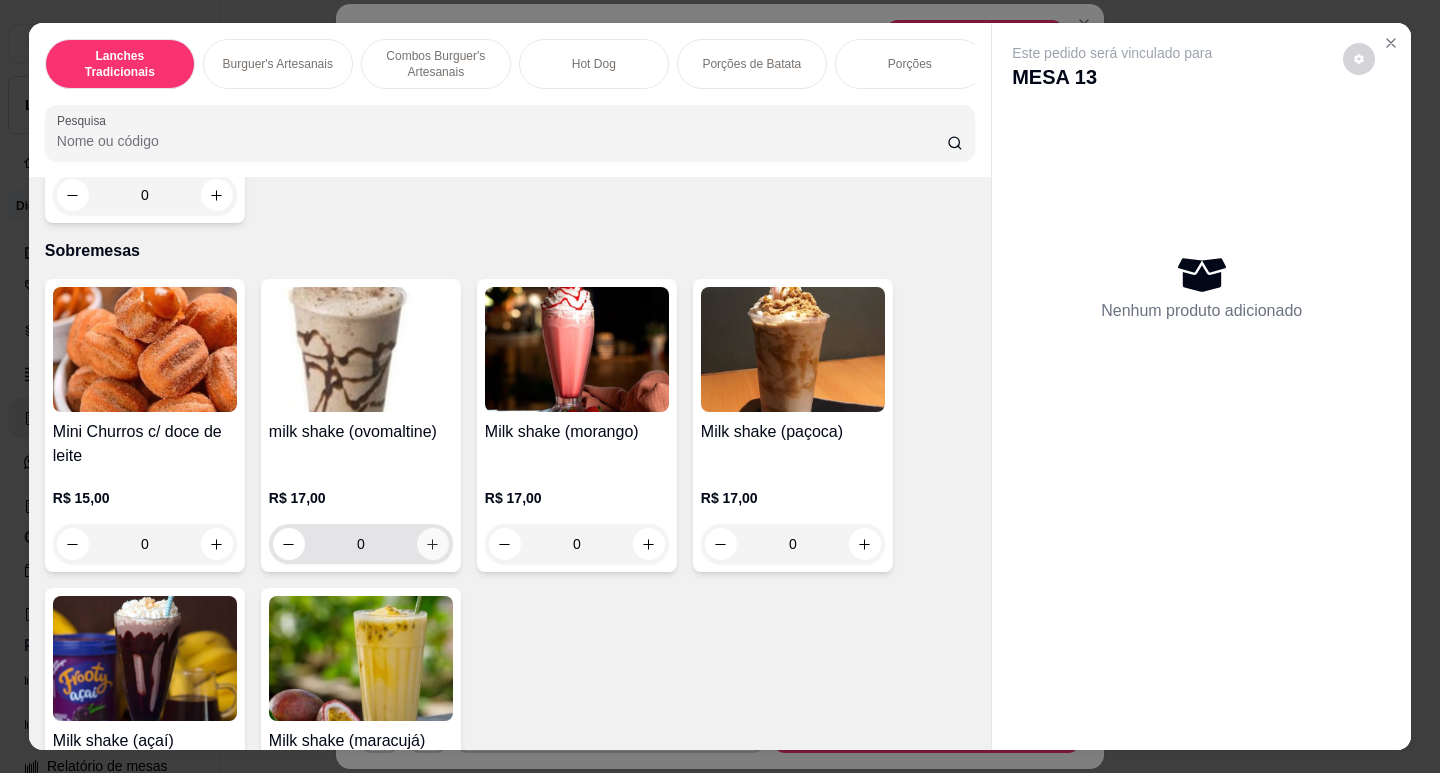 click at bounding box center [433, 544] 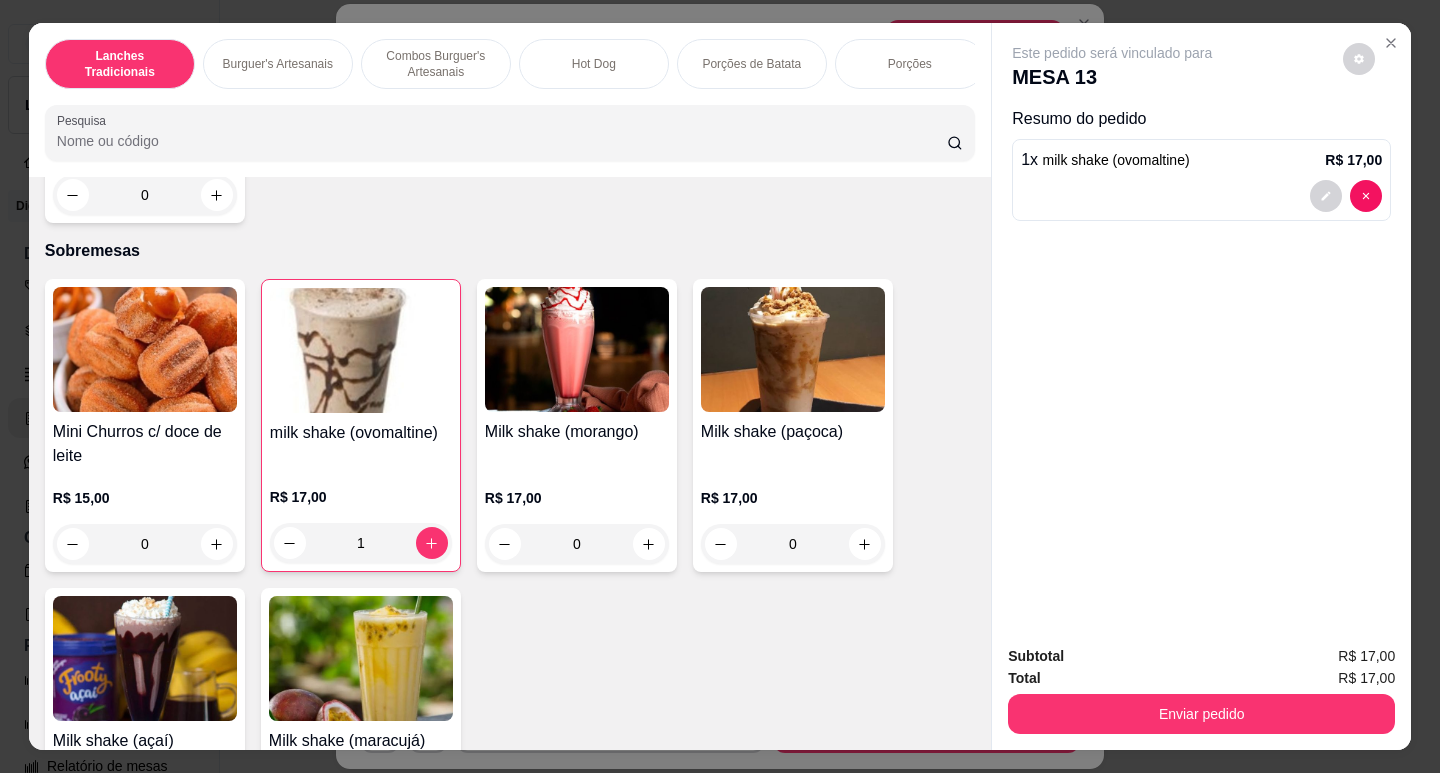 click on "Enviar pedido" at bounding box center [1201, 714] 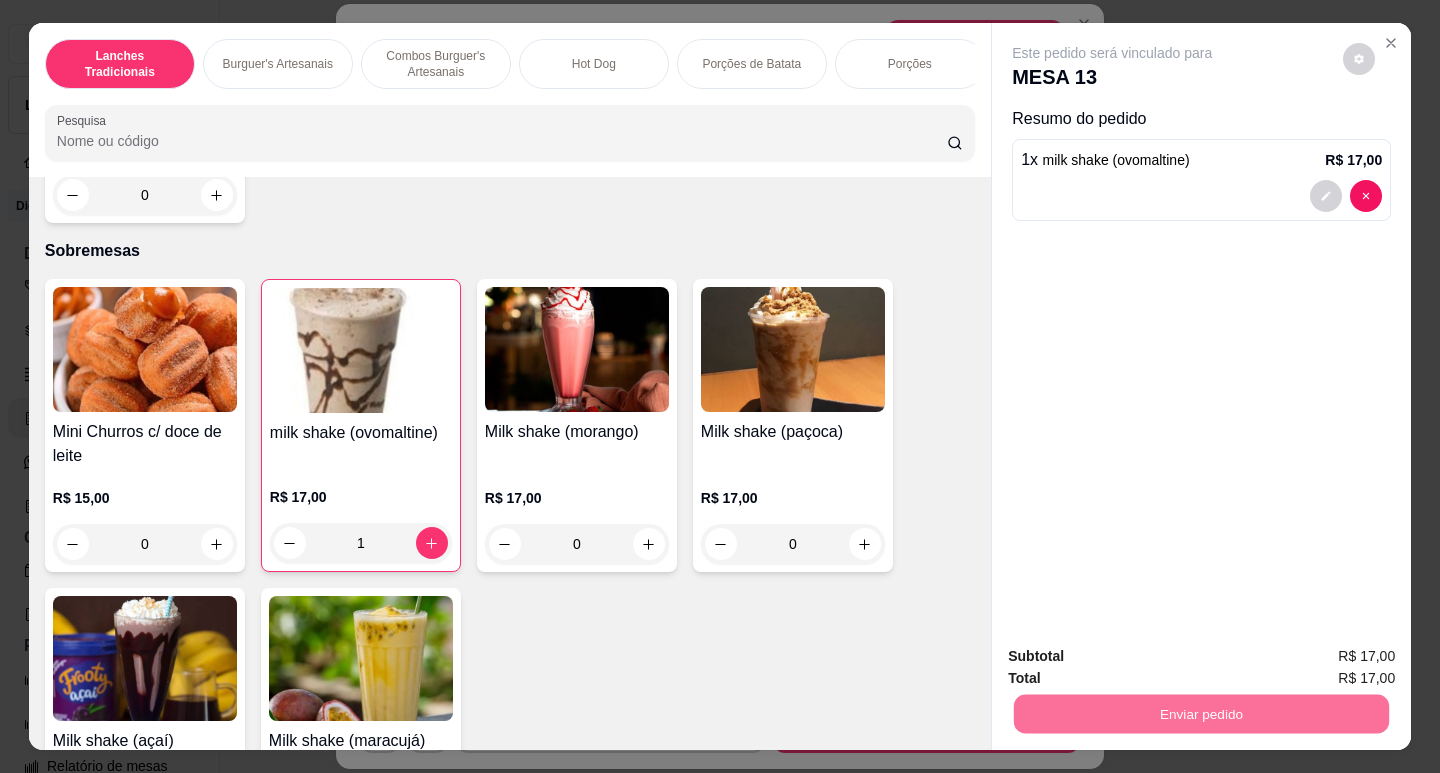 click on "Não registrar e enviar pedido" at bounding box center [1135, 657] 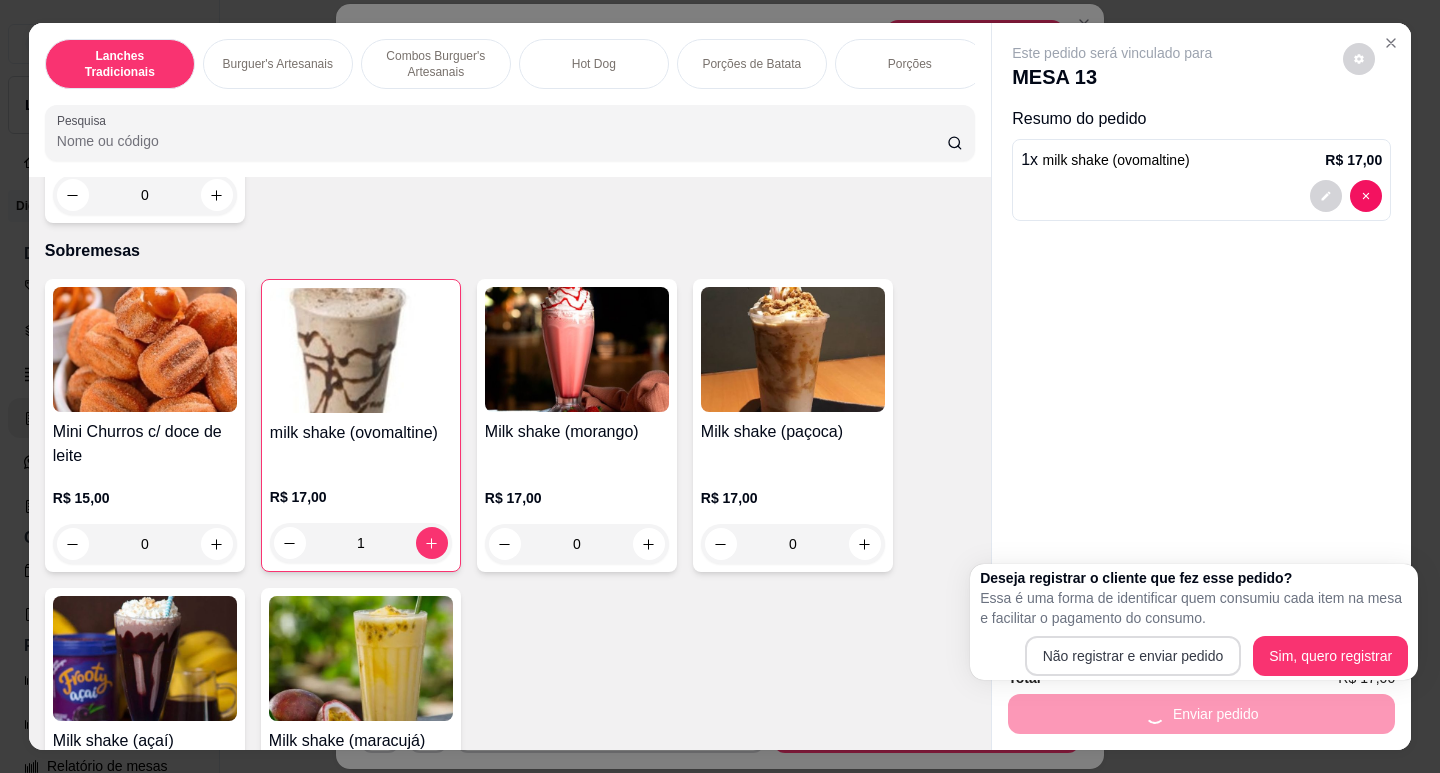 drag, startPoint x: 1188, startPoint y: 331, endPoint x: 1182, endPoint y: 280, distance: 51.351727 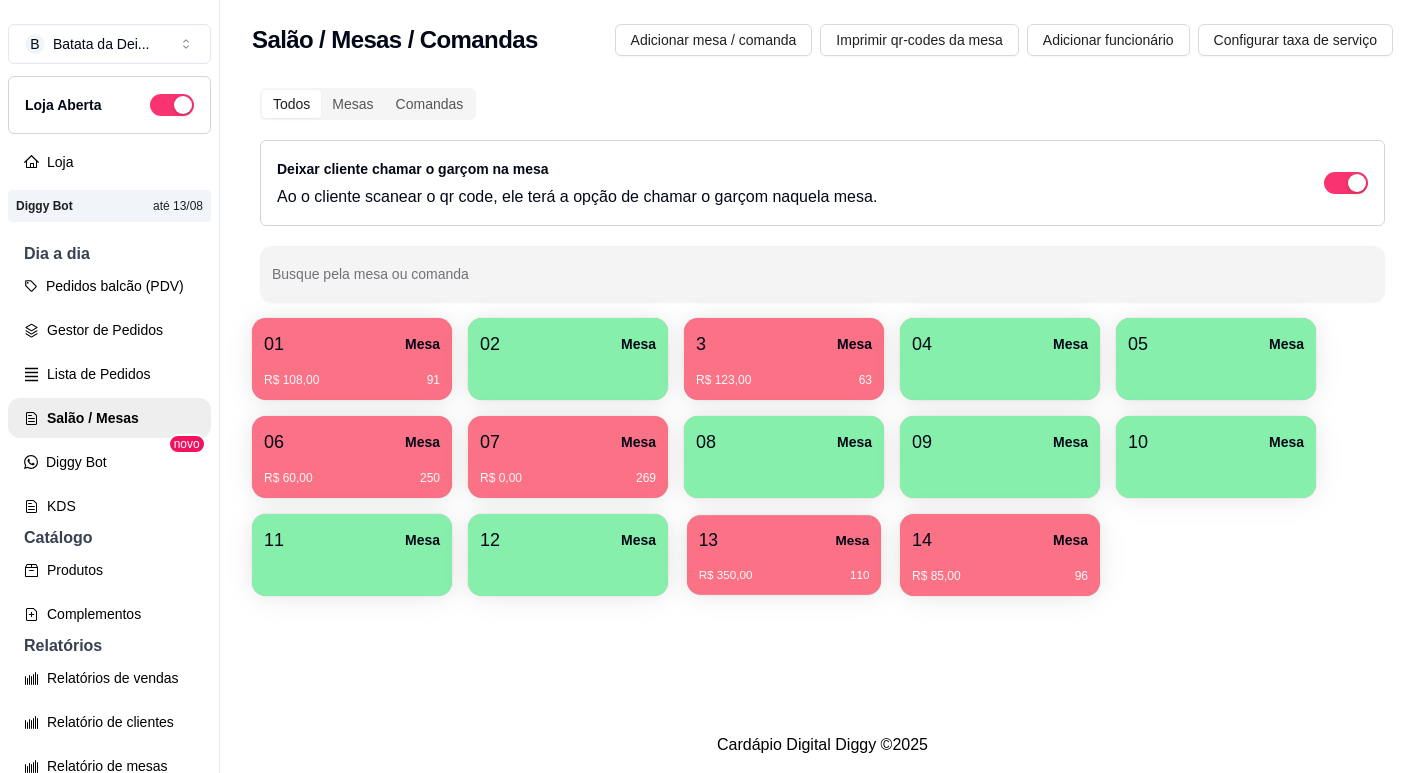 click on "13 Mesa" at bounding box center [784, 540] 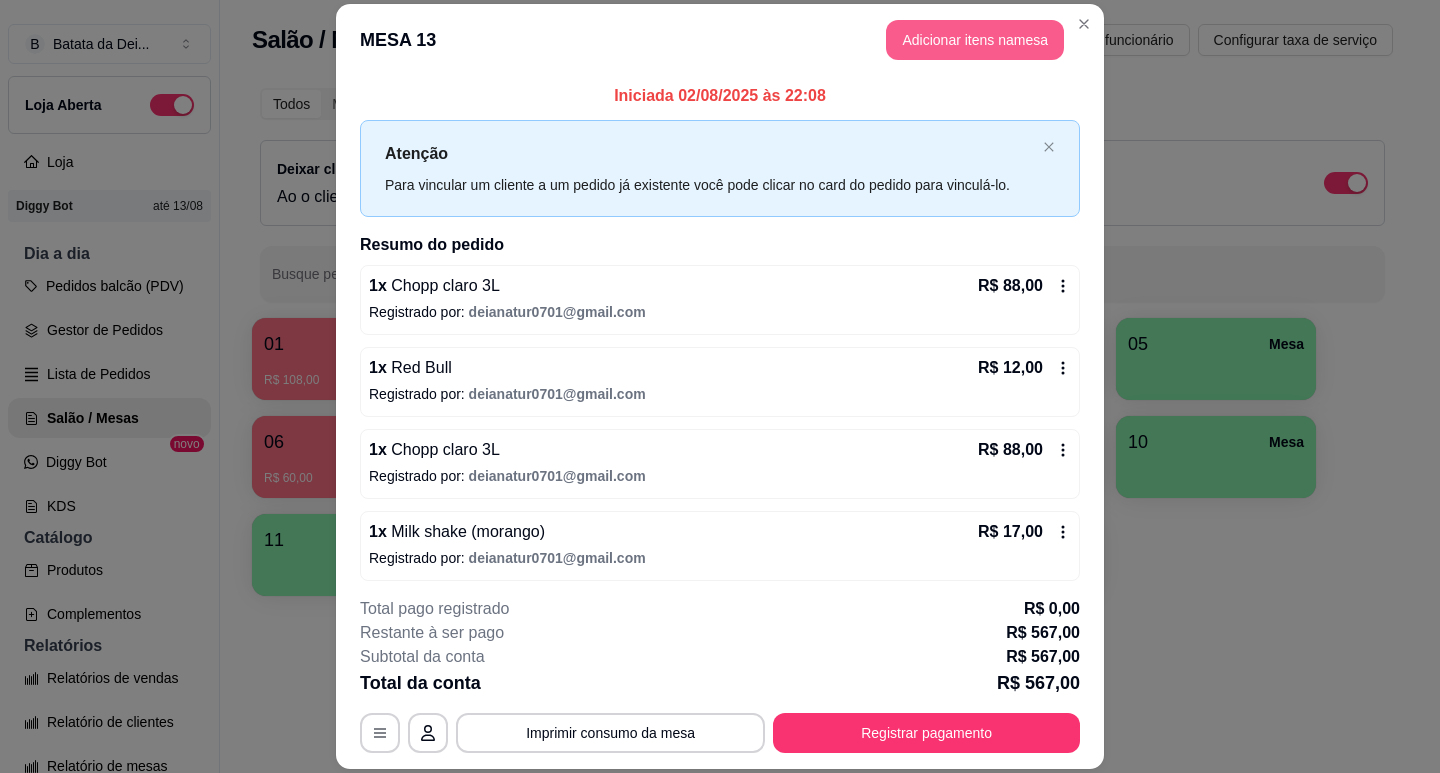 click on "MESA 13 Adicionar itens na  mesa" at bounding box center [720, 40] 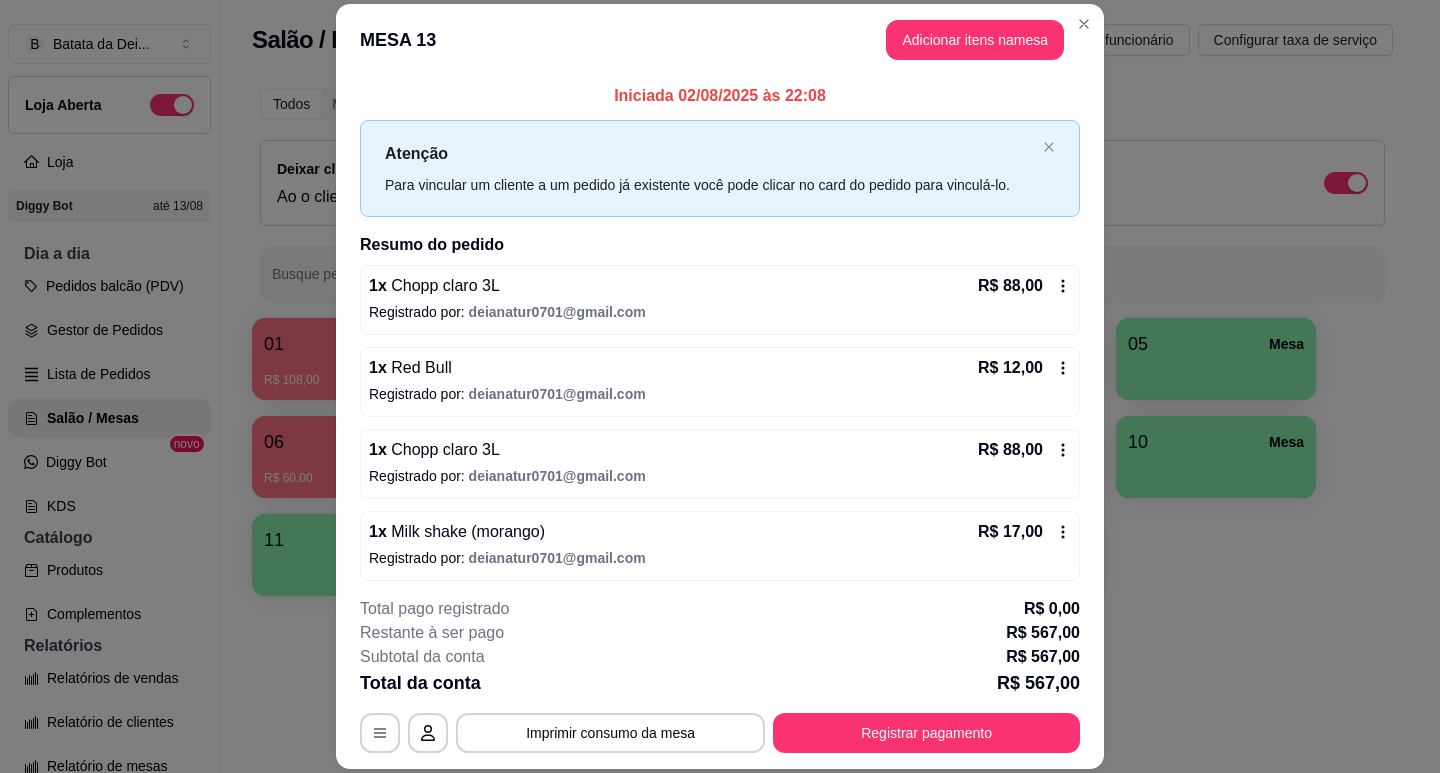 click on "Adicionar itens na  mesa" at bounding box center (975, 40) 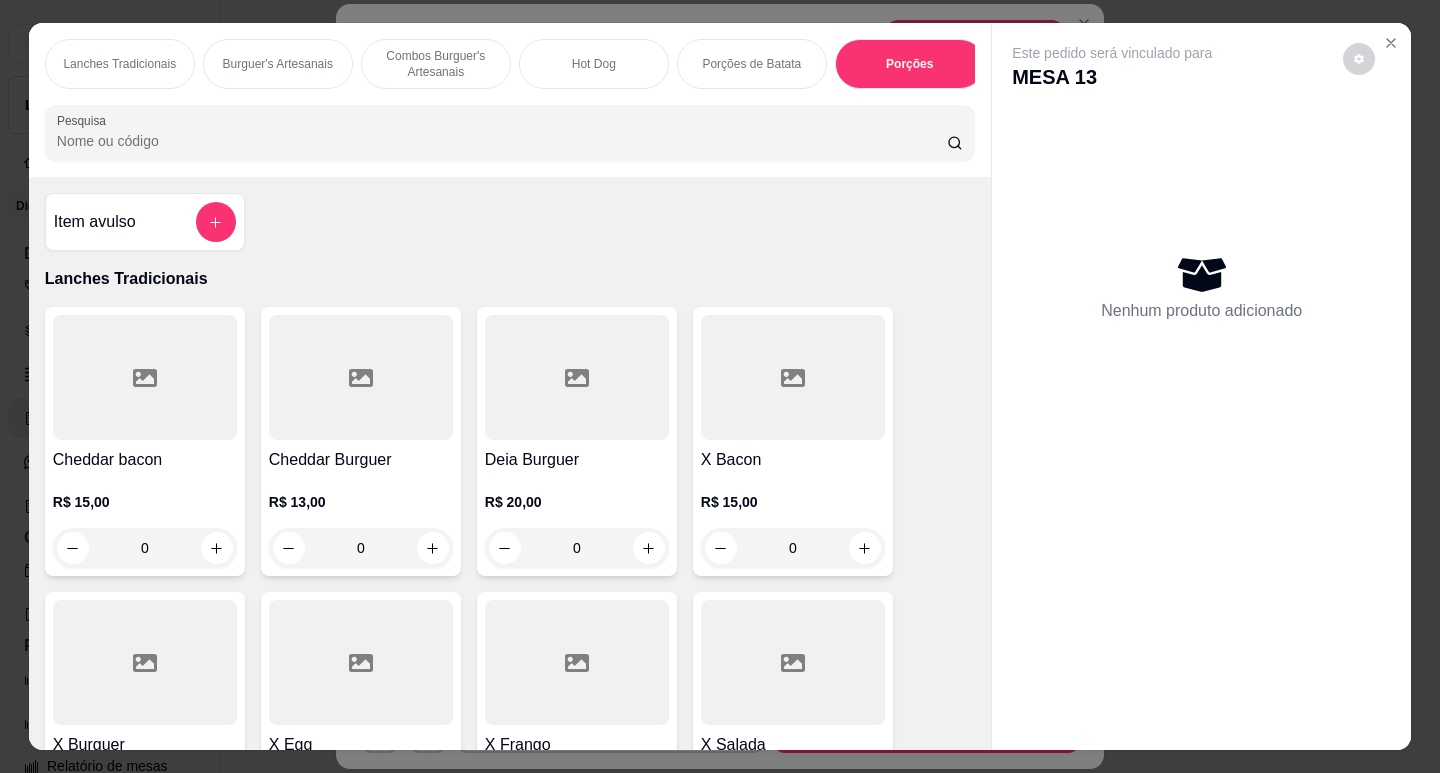scroll, scrollTop: 3364, scrollLeft: 0, axis: vertical 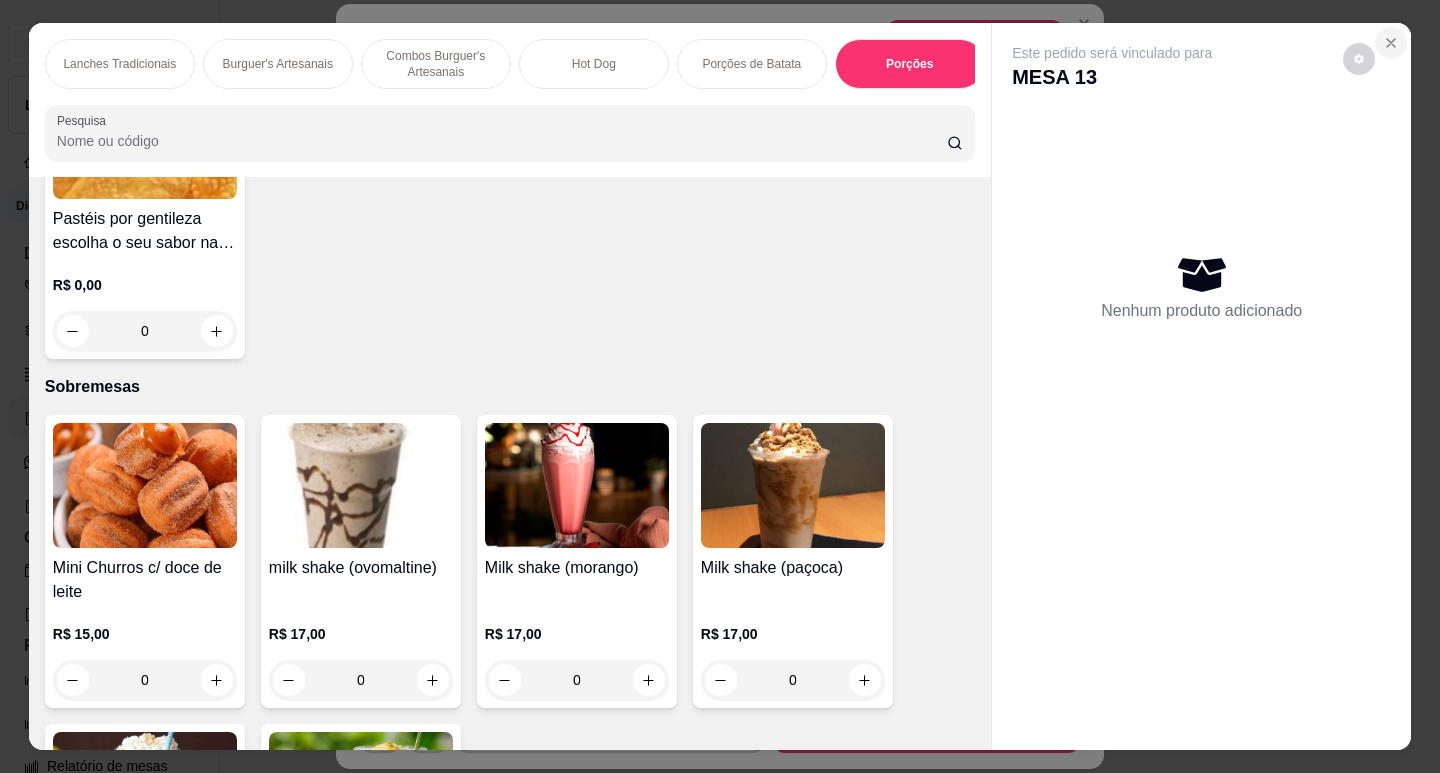 click 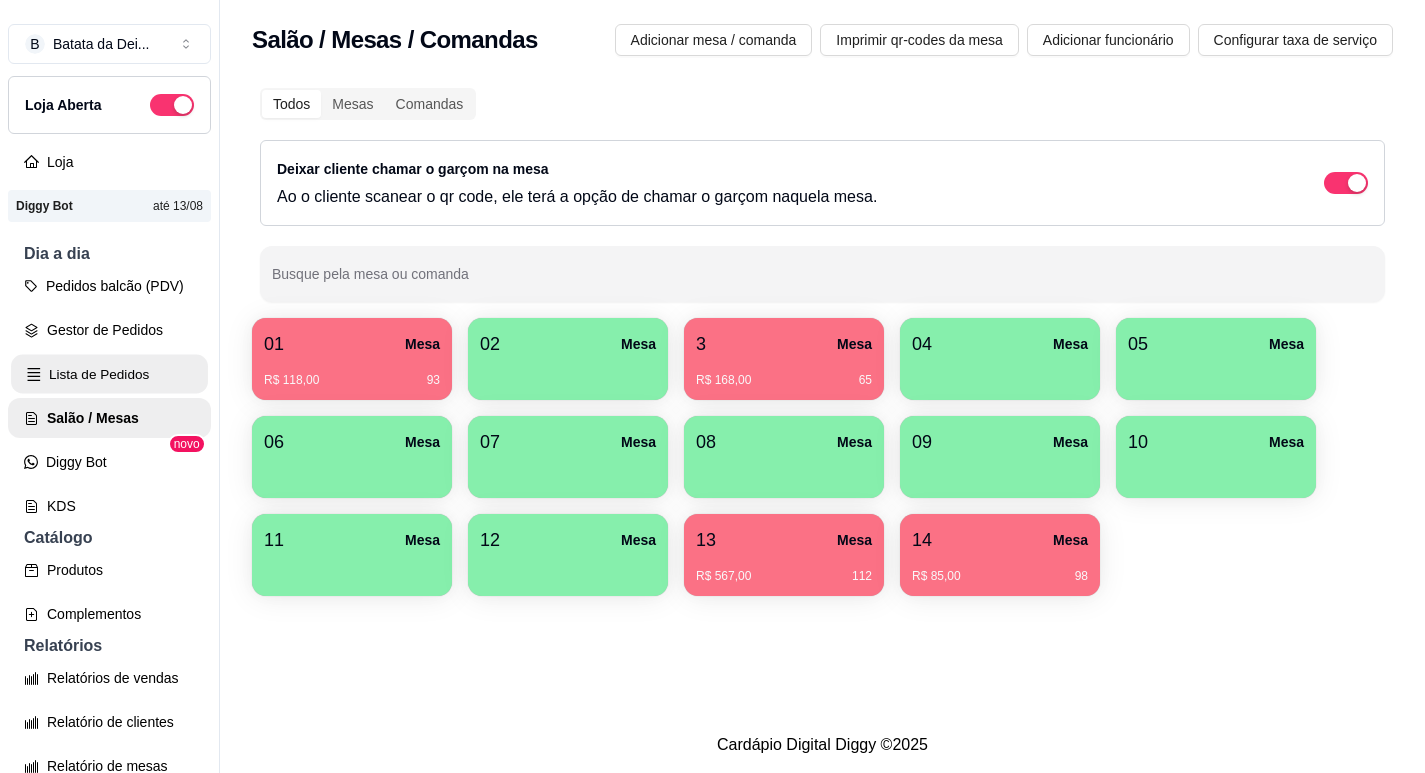 click on "Lista de Pedidos" at bounding box center (109, 374) 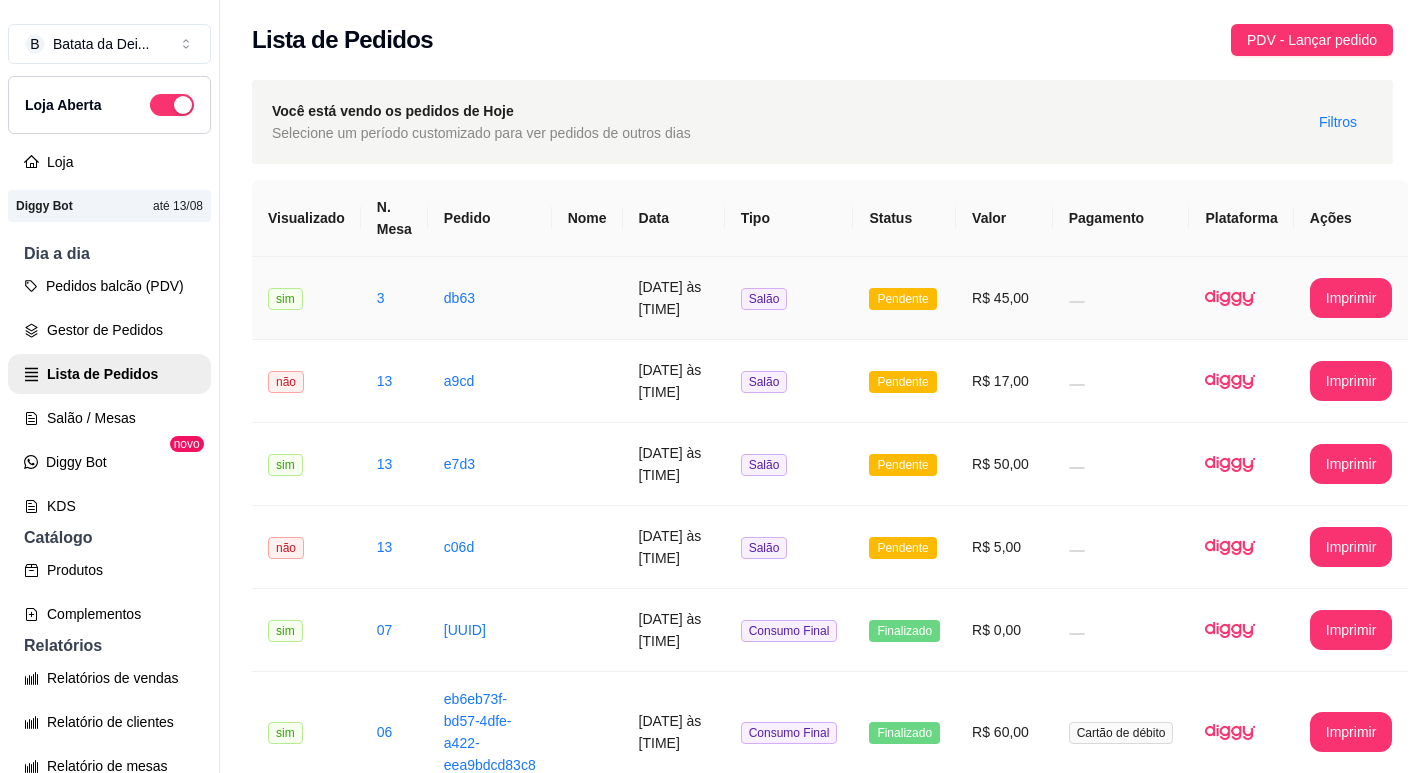 click on "3" at bounding box center (394, 298) 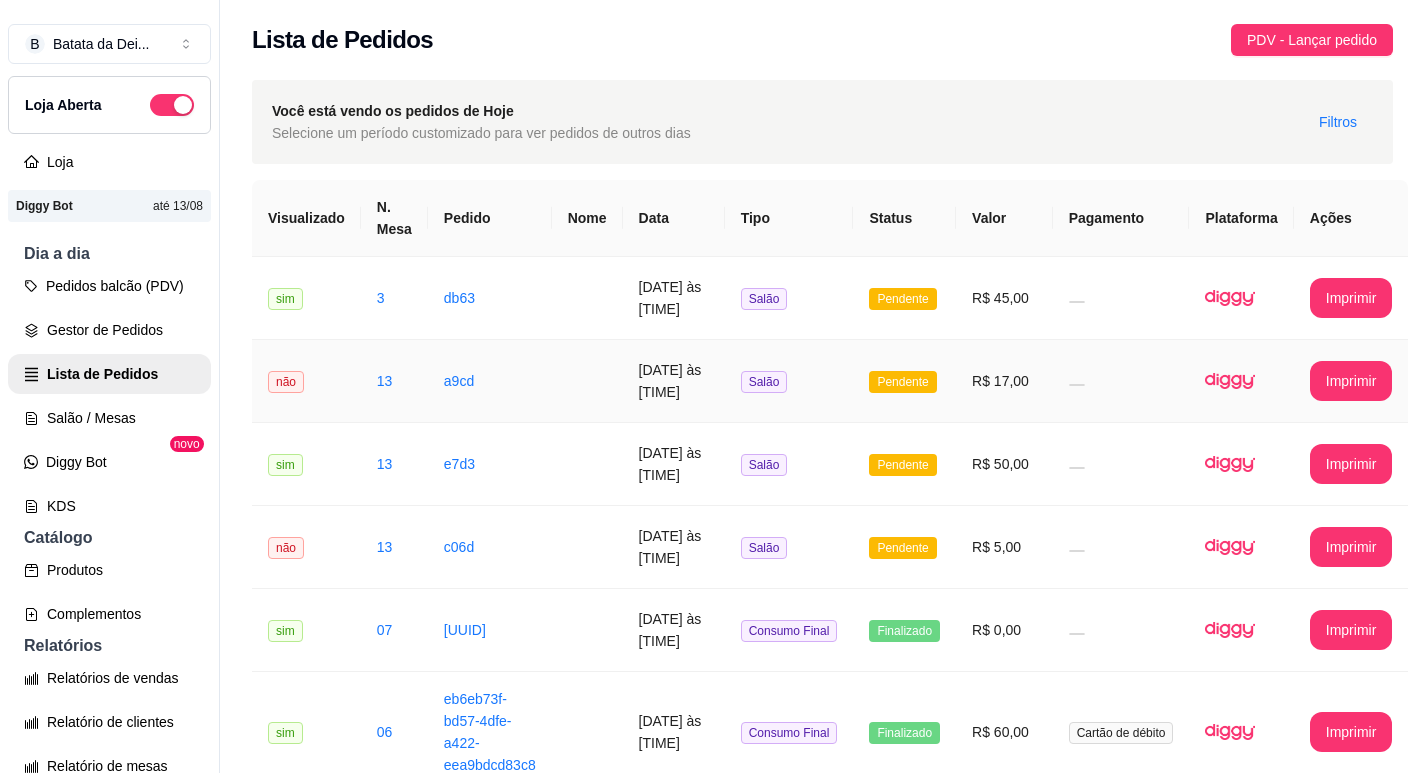 click on "Salão" at bounding box center [789, 381] 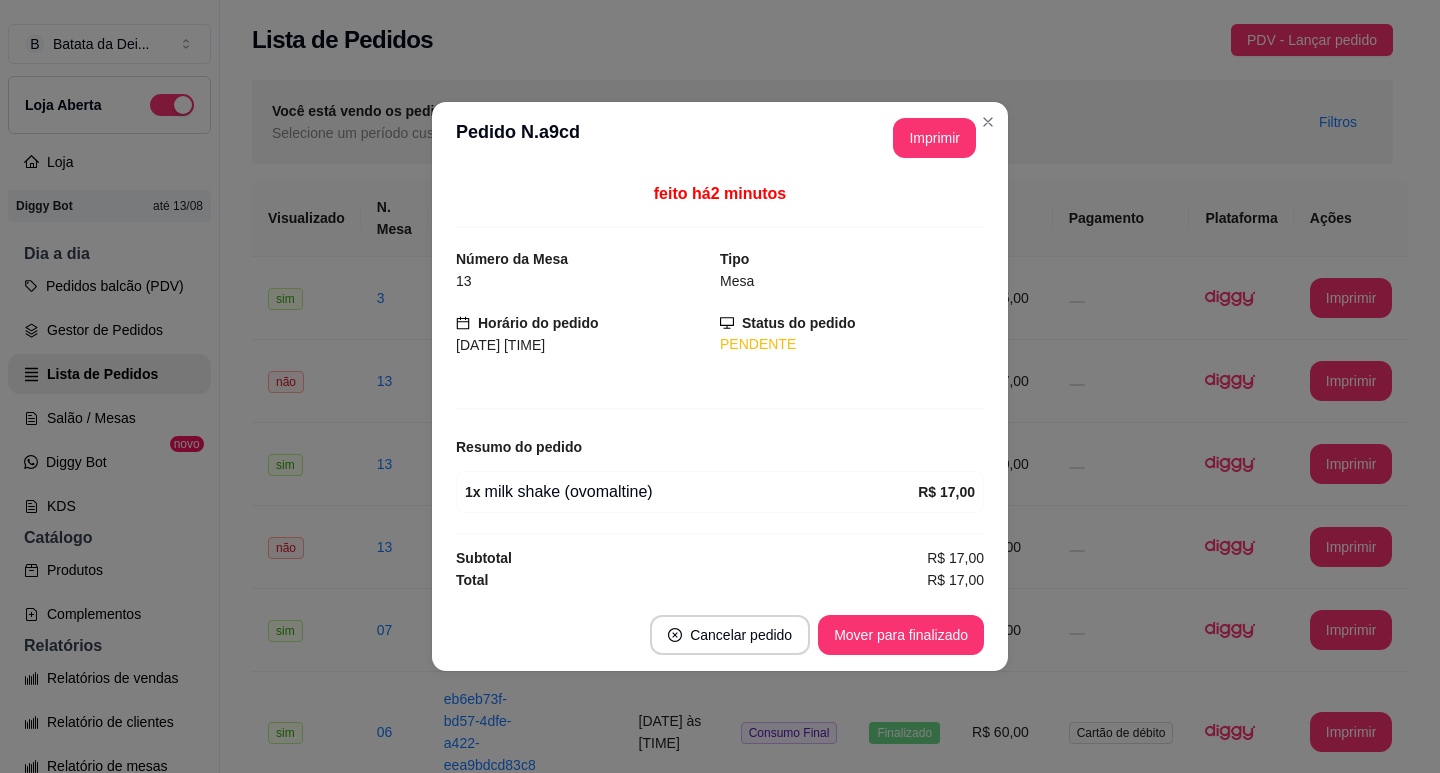 drag, startPoint x: 983, startPoint y: 354, endPoint x: 891, endPoint y: 275, distance: 121.264175 